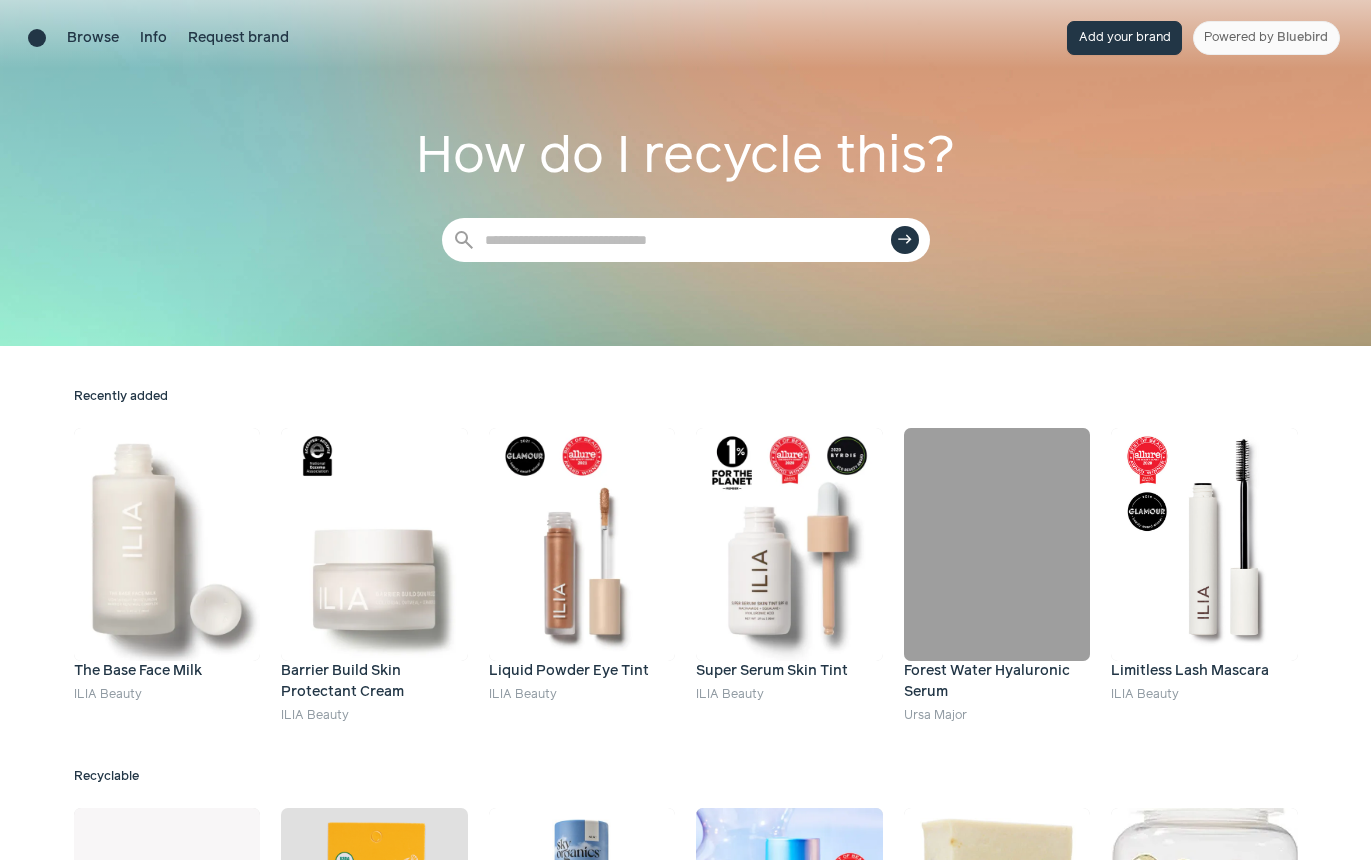 scroll, scrollTop: 0, scrollLeft: 0, axis: both 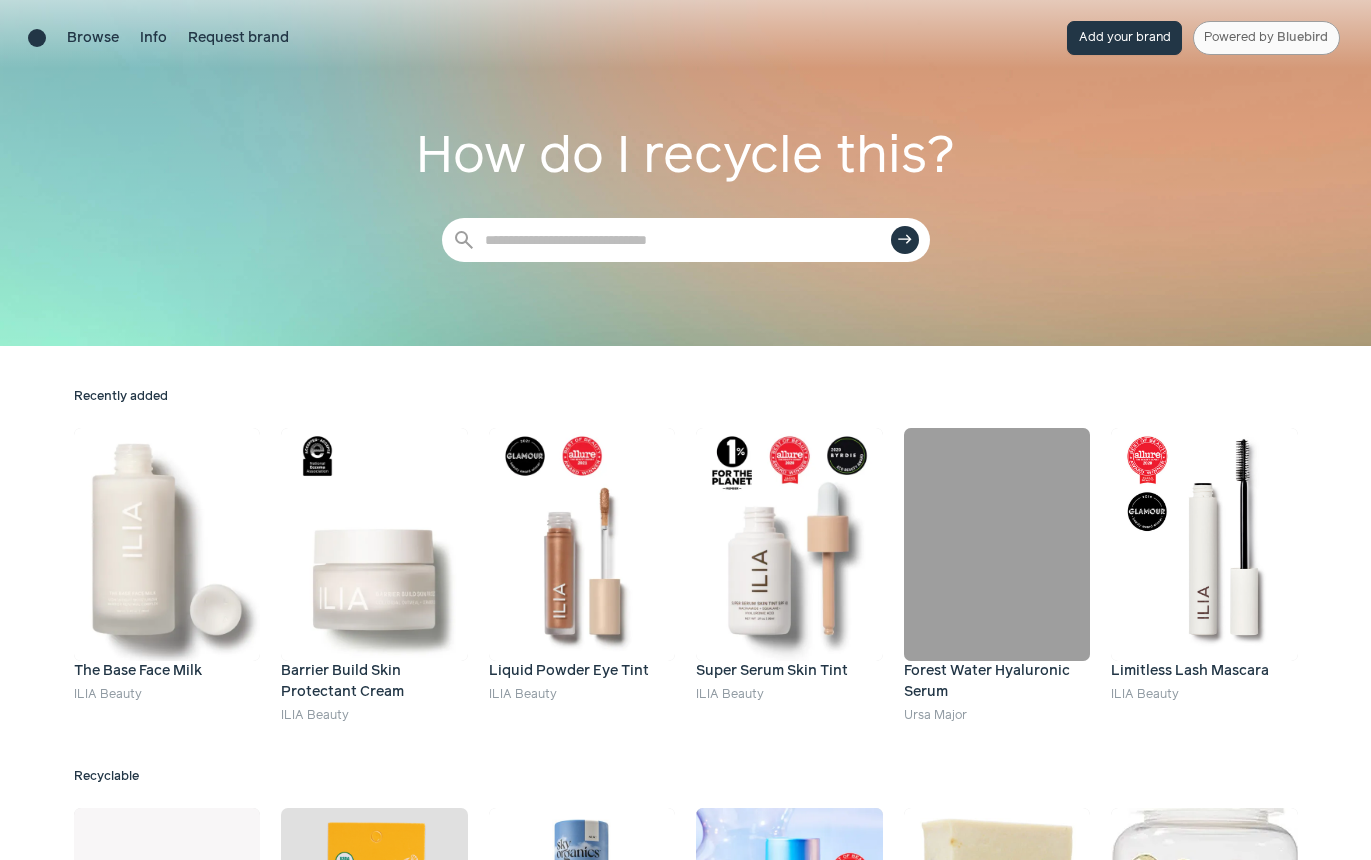 click on "Powered   by   Bluebird" at bounding box center (1266, 38) 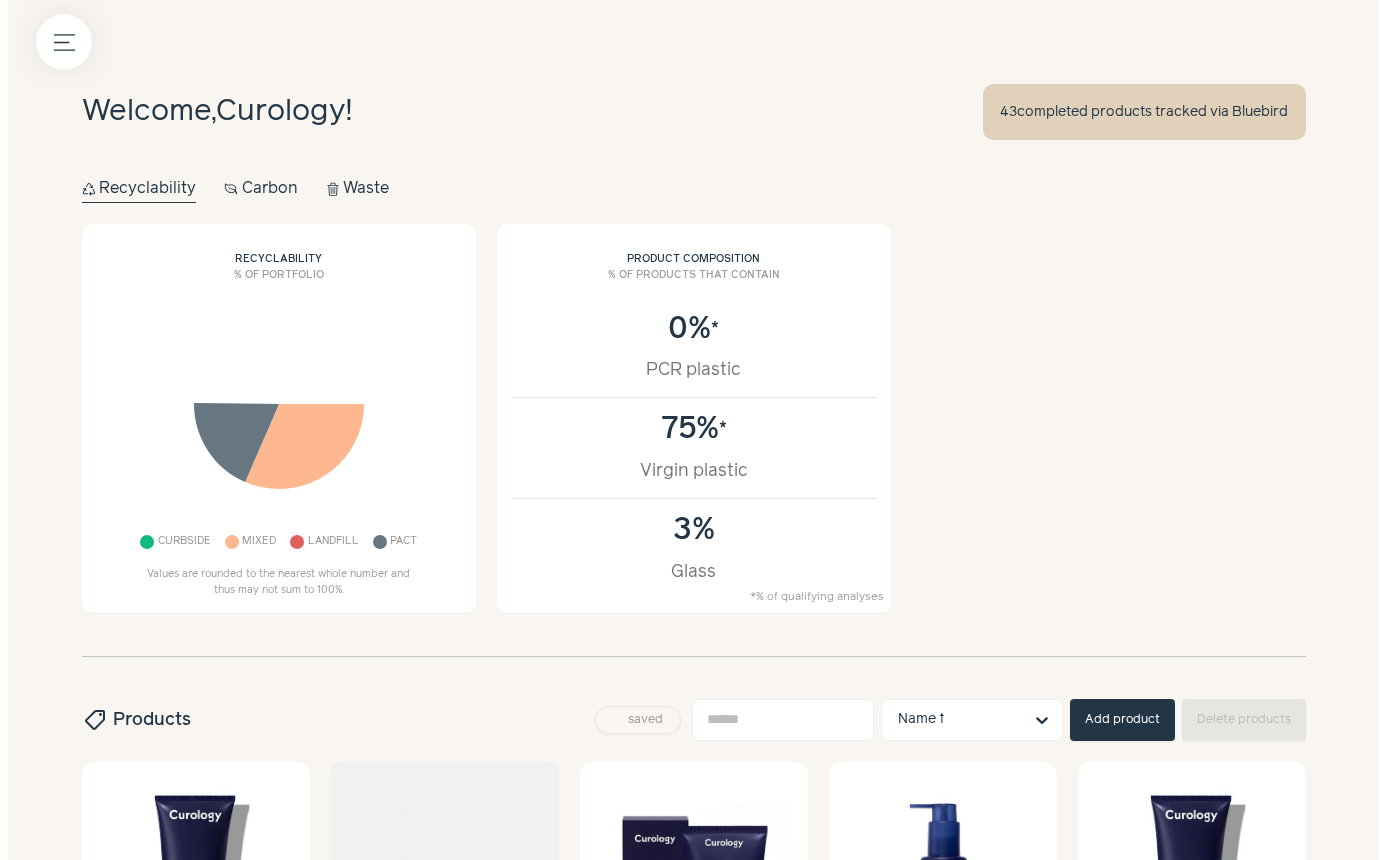 scroll, scrollTop: 0, scrollLeft: 0, axis: both 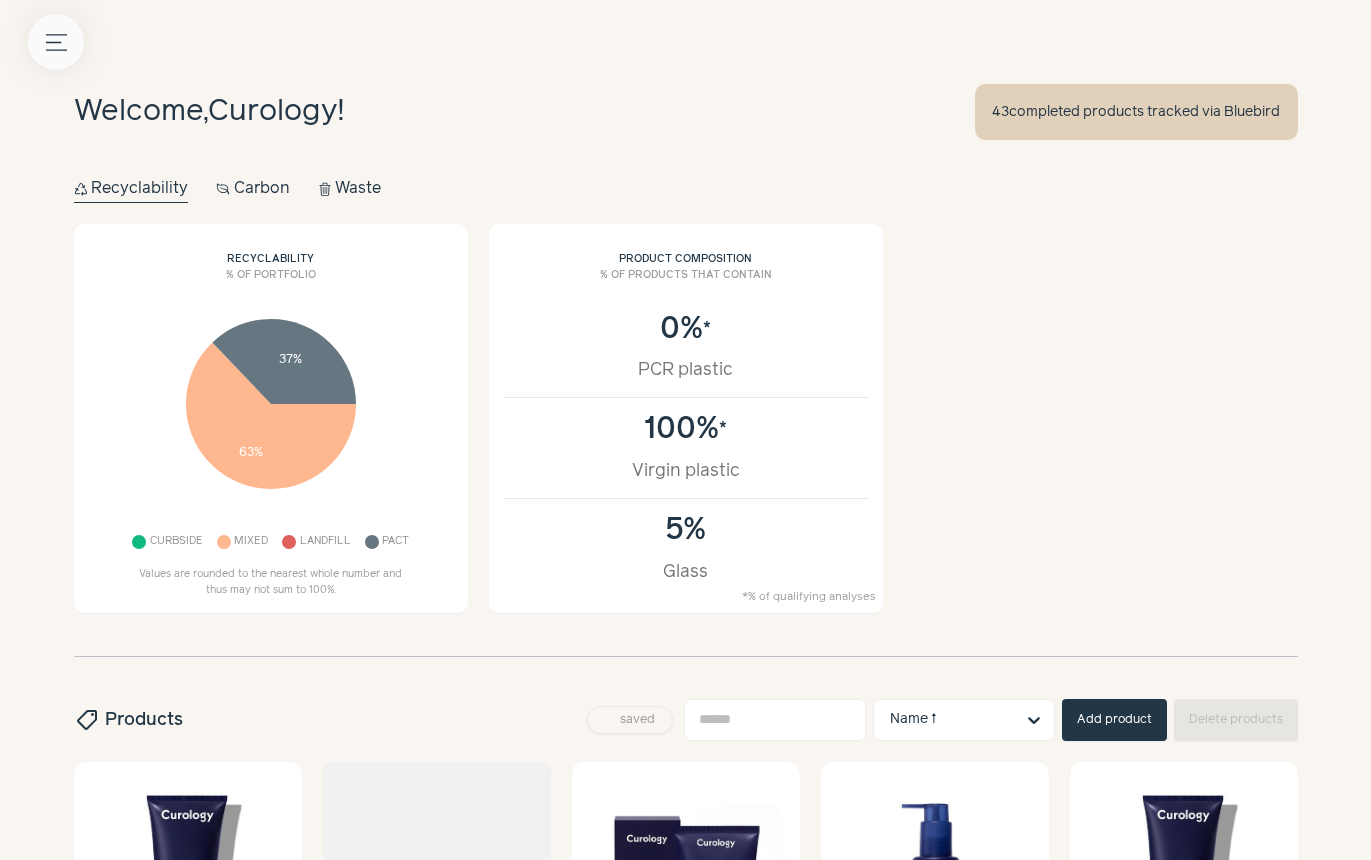click 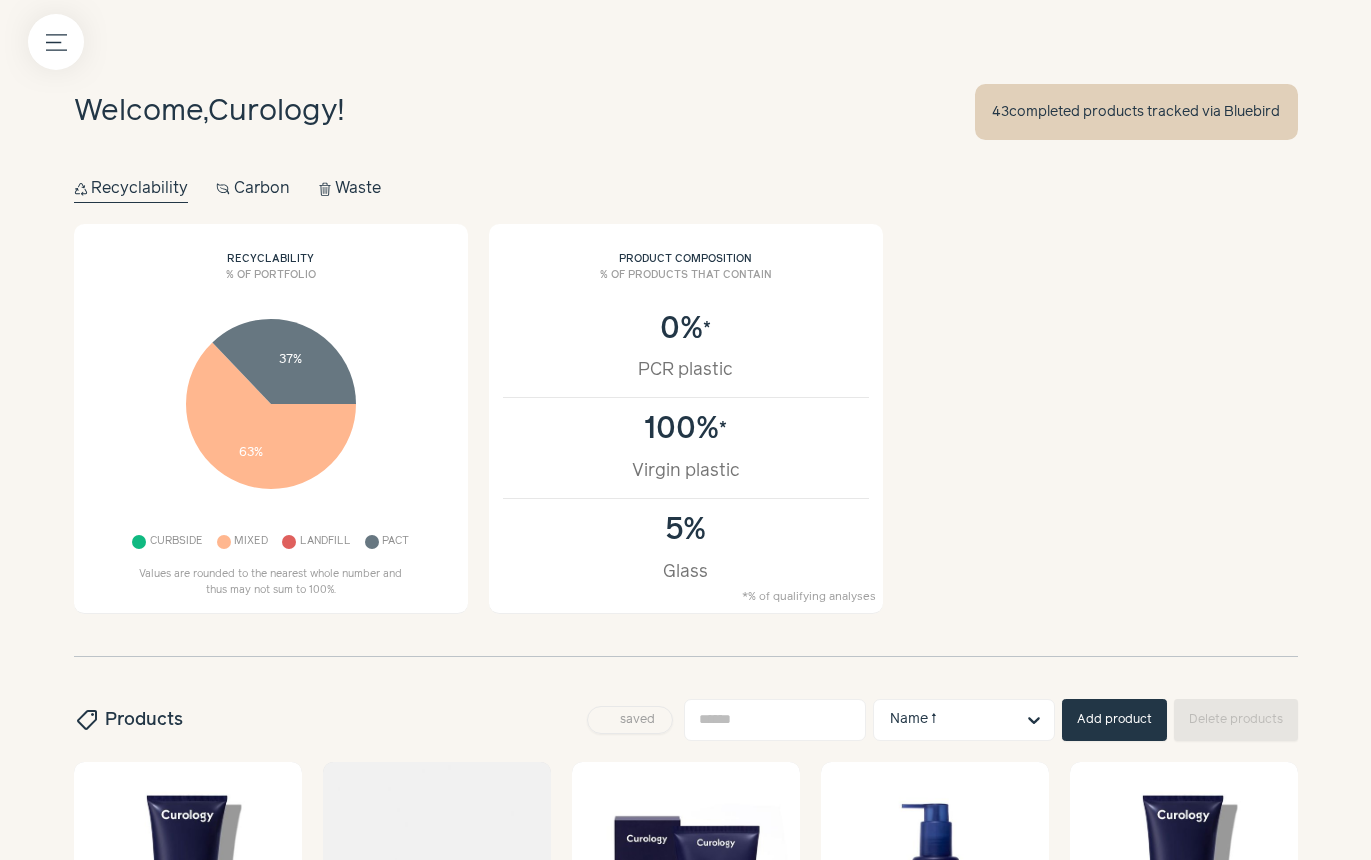 click at bounding box center (-31, 821) 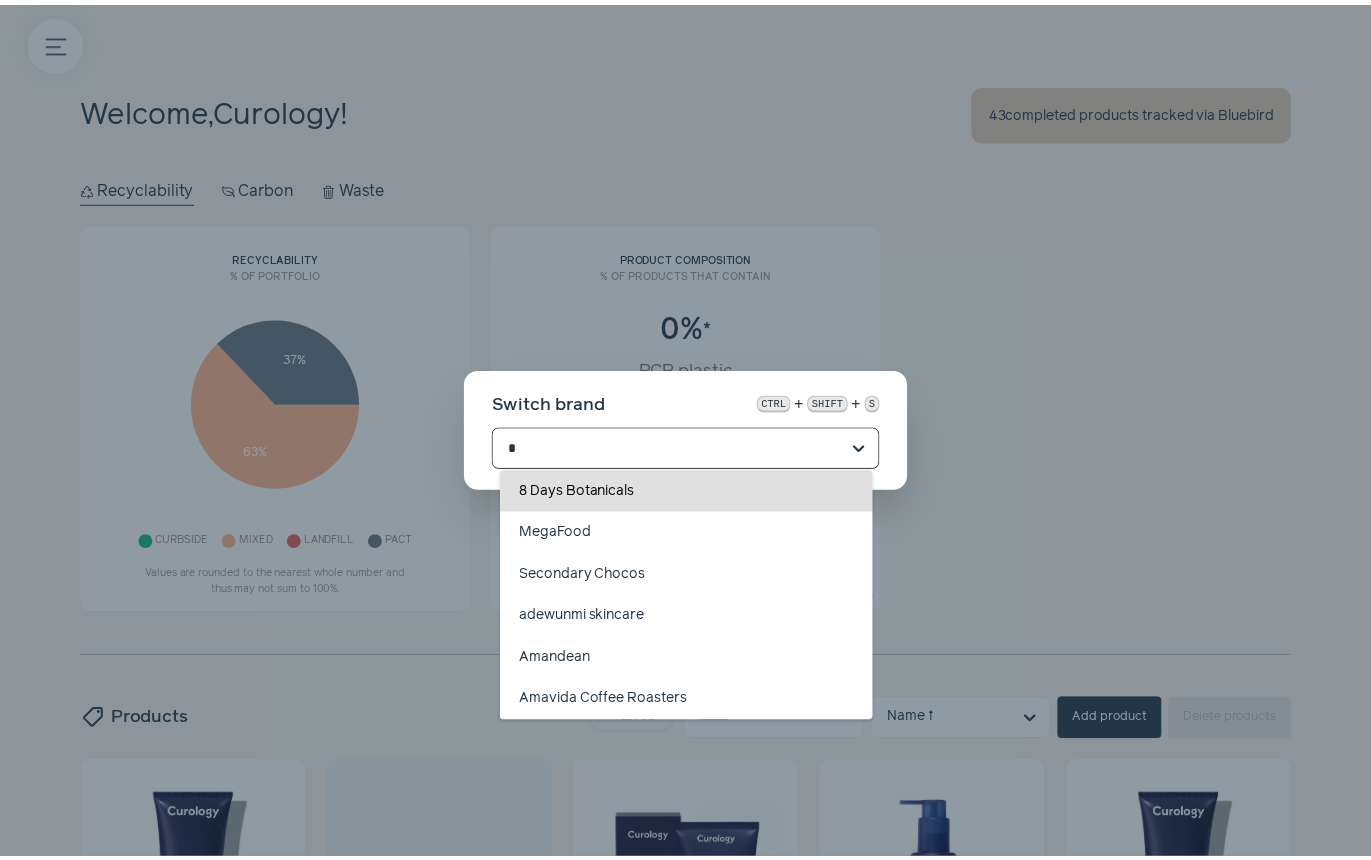 scroll, scrollTop: 0, scrollLeft: 0, axis: both 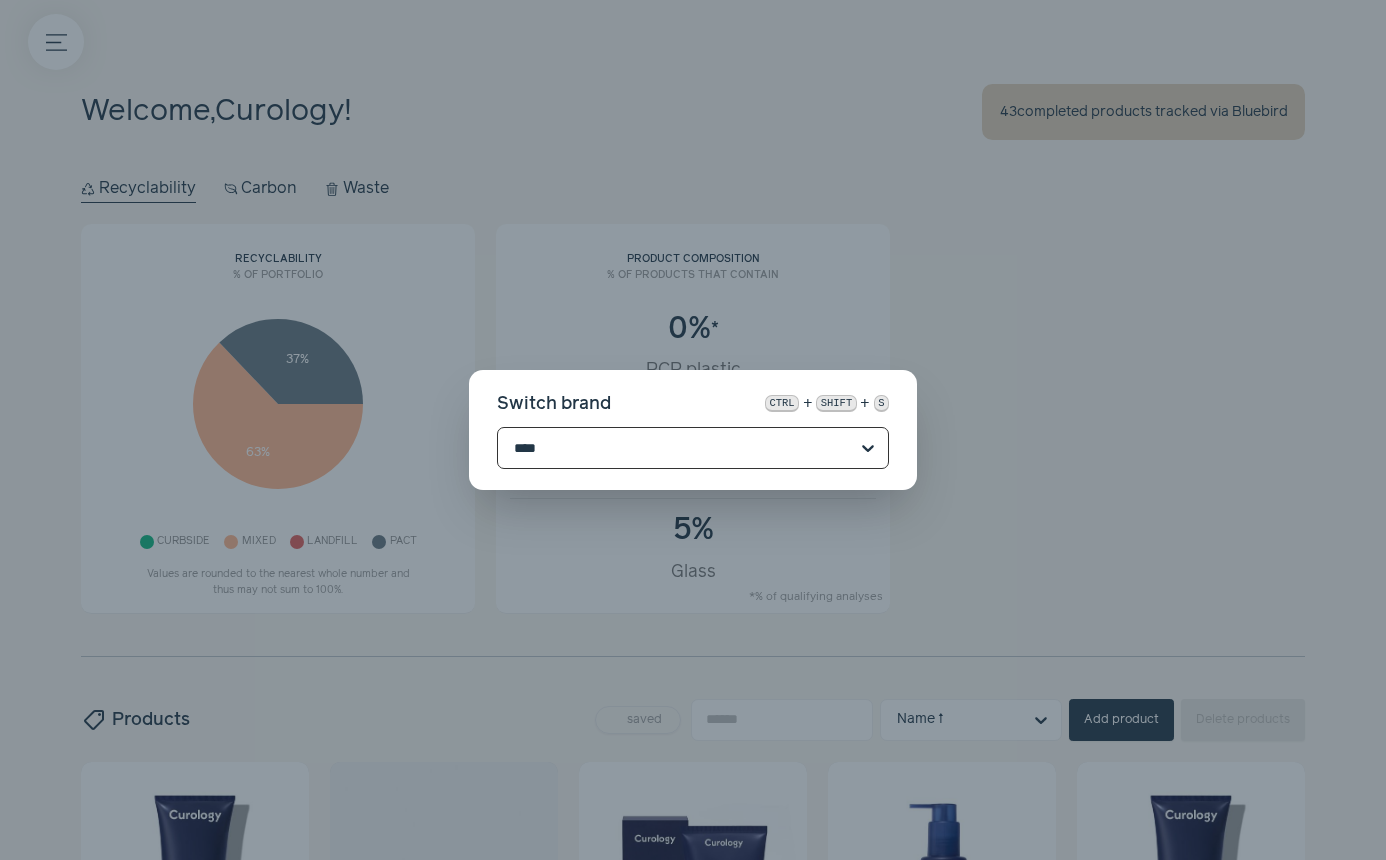 type on "***" 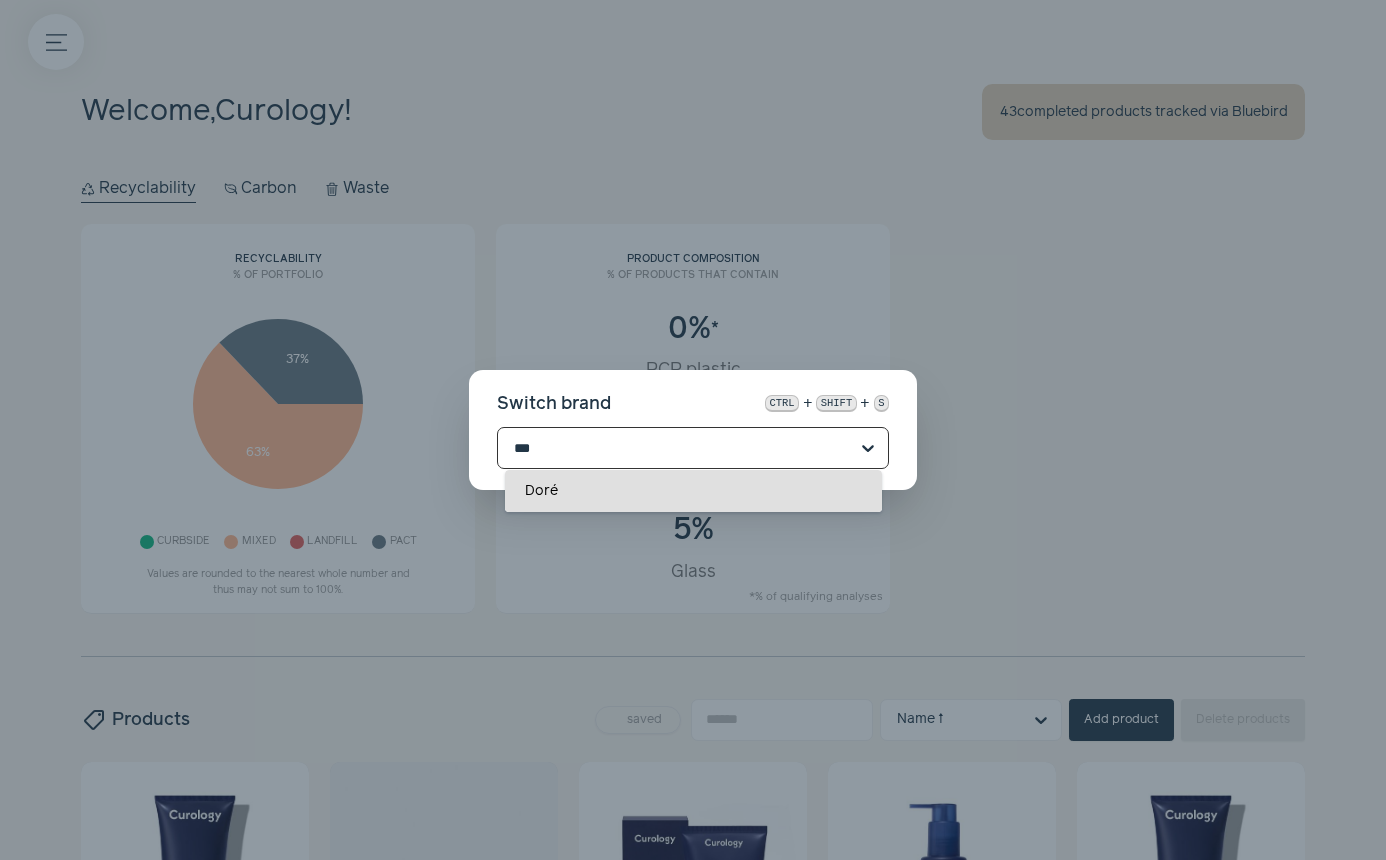 click on "Doré" at bounding box center [693, 491] 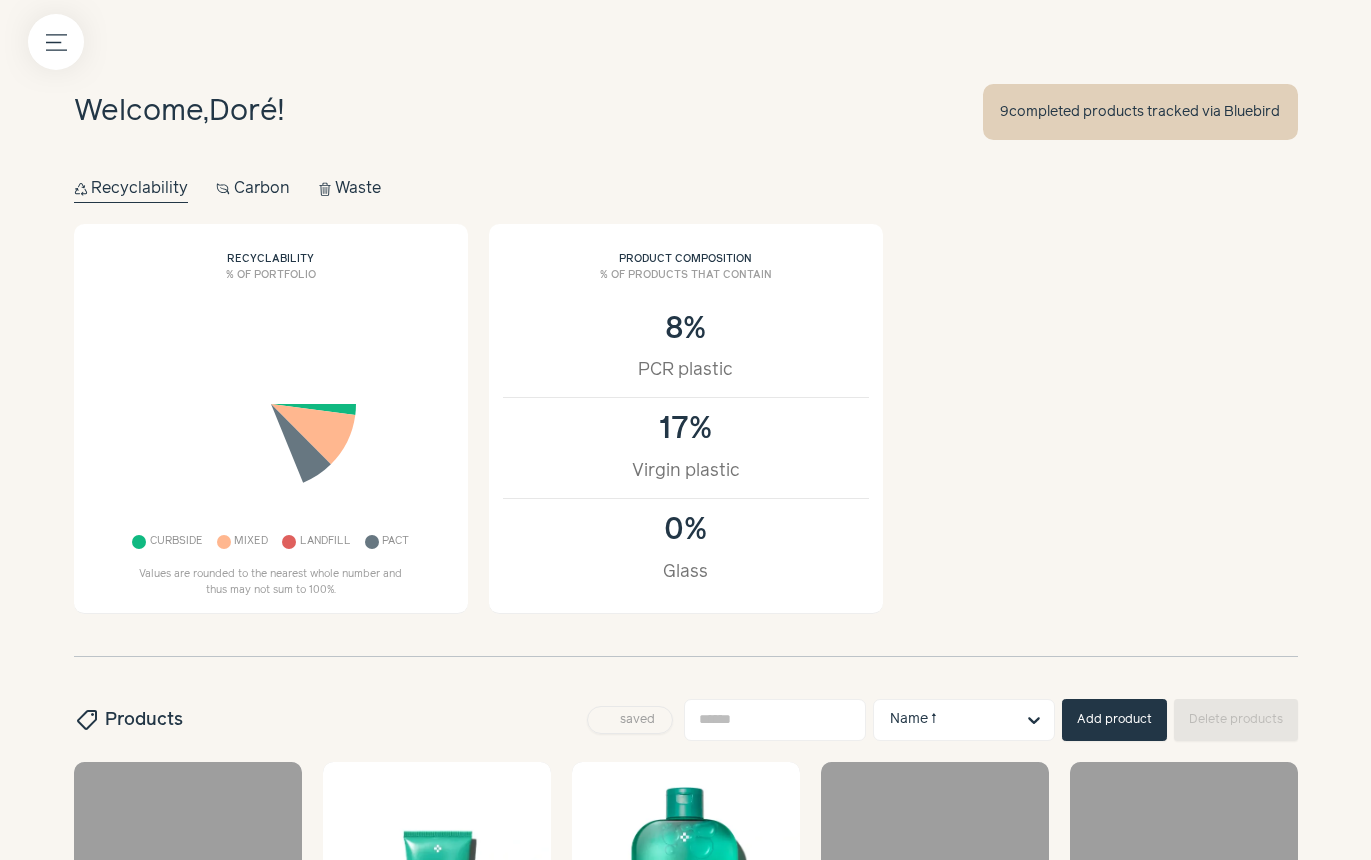 scroll, scrollTop: 0, scrollLeft: 0, axis: both 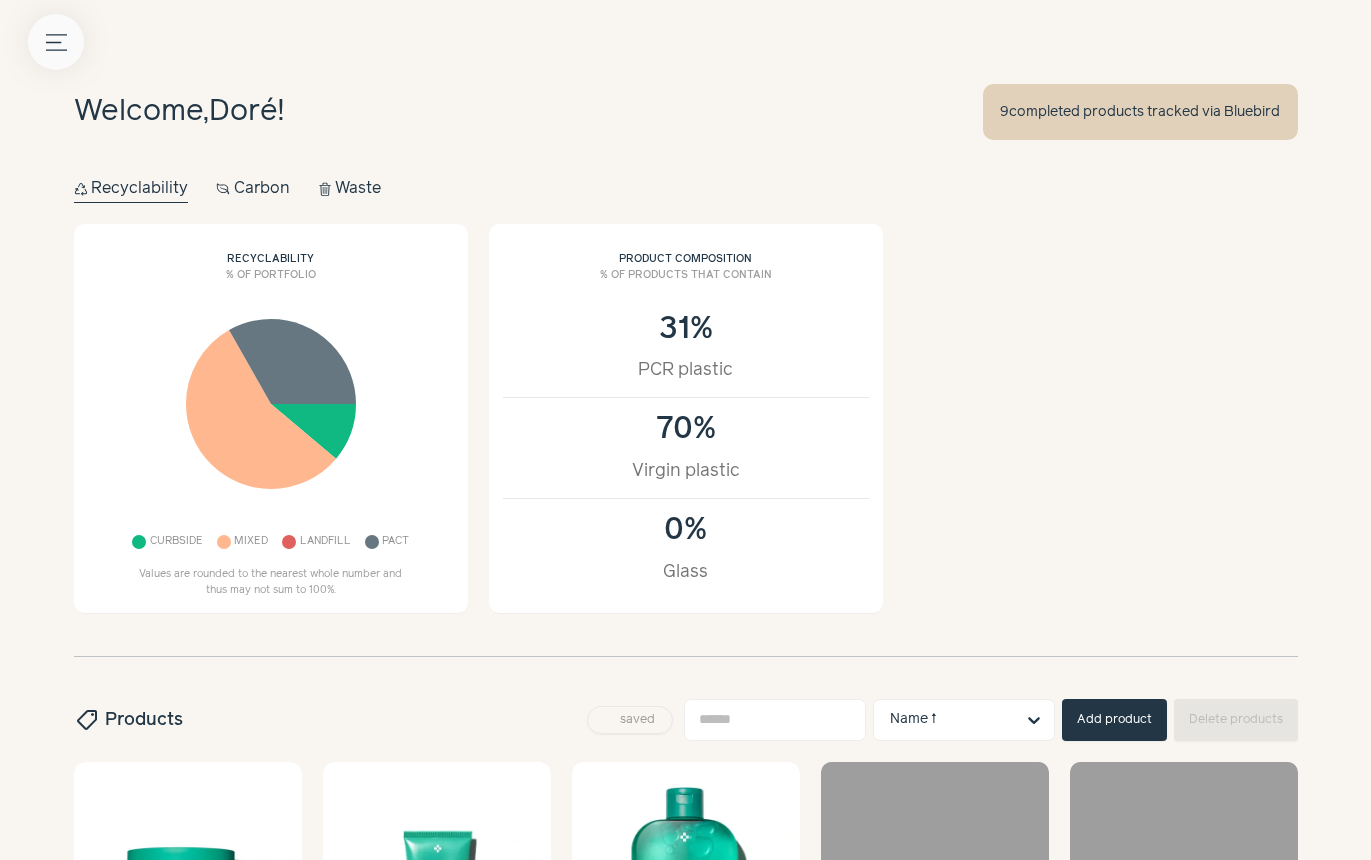 click on "Menu button" at bounding box center (56, 42) 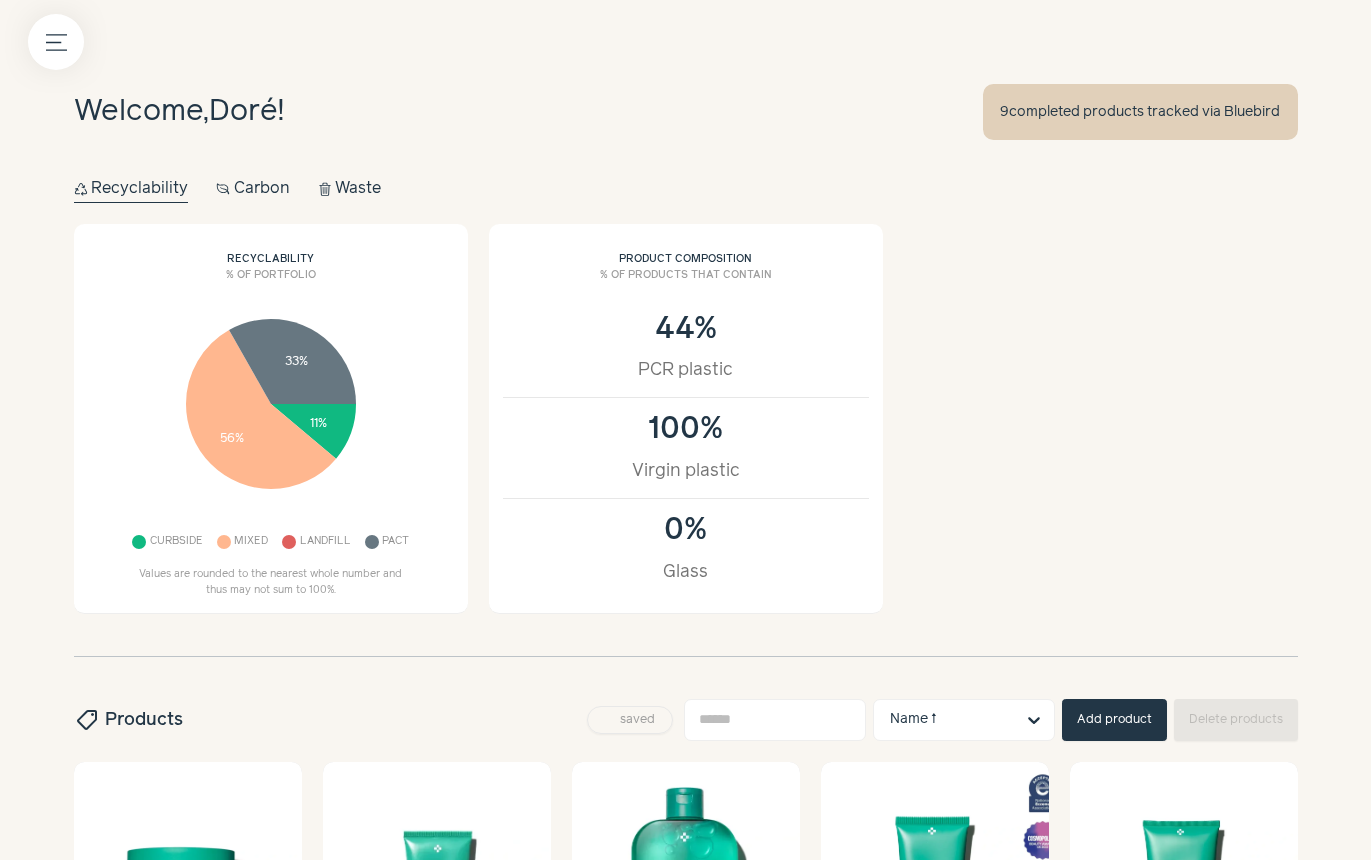 click on "settings   Company" at bounding box center [-173, 499] 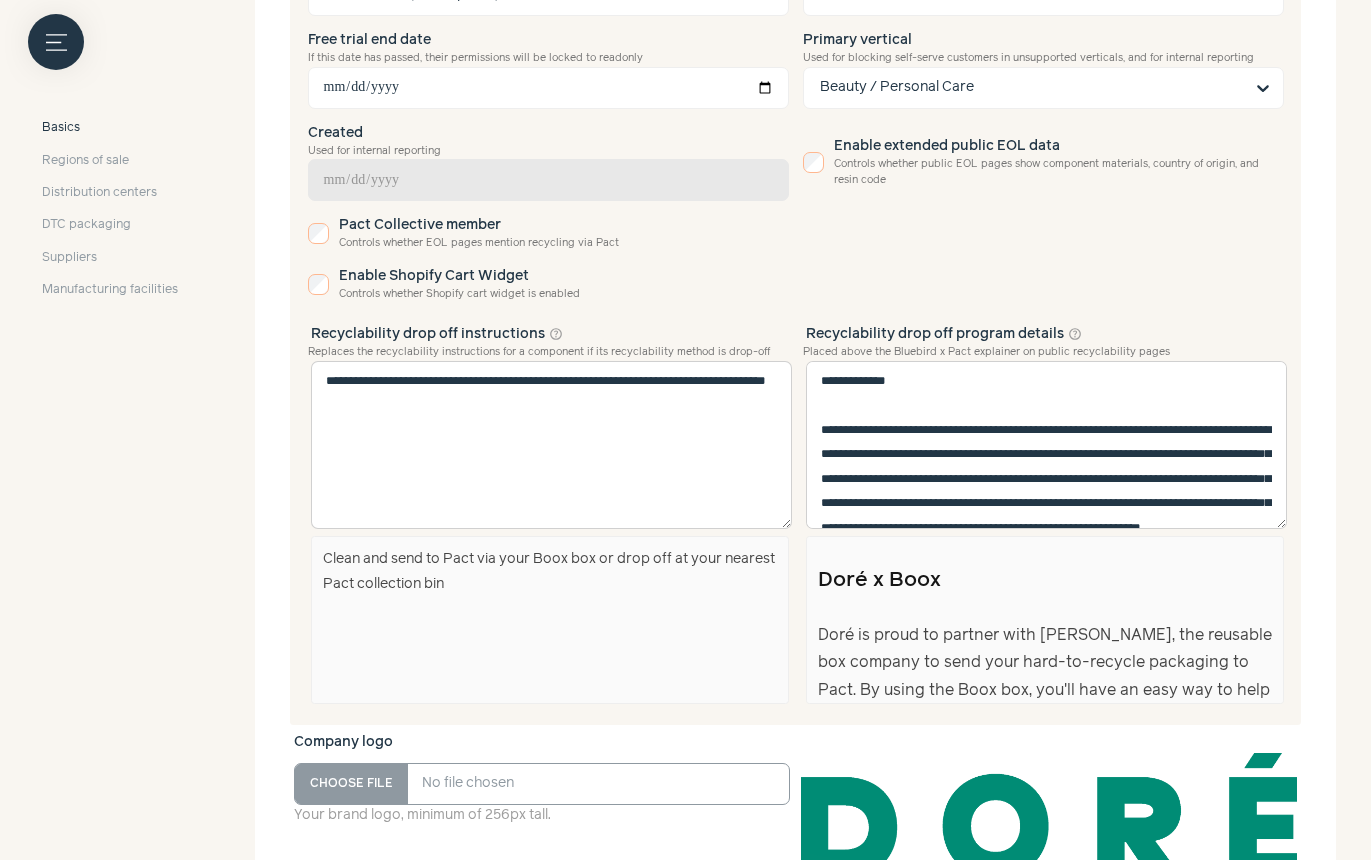 scroll, scrollTop: 993, scrollLeft: 0, axis: vertical 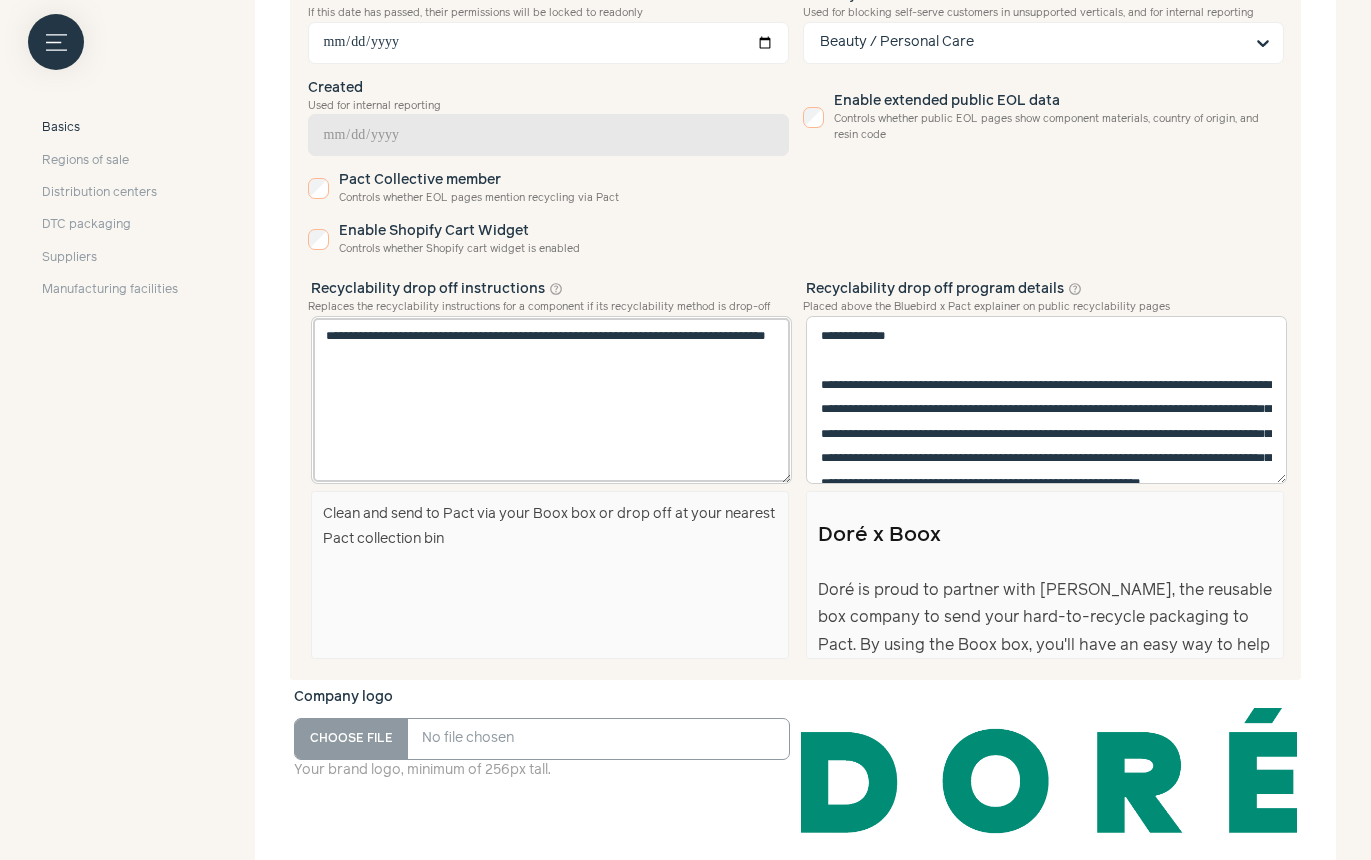 click on "**********" at bounding box center (551, 400) 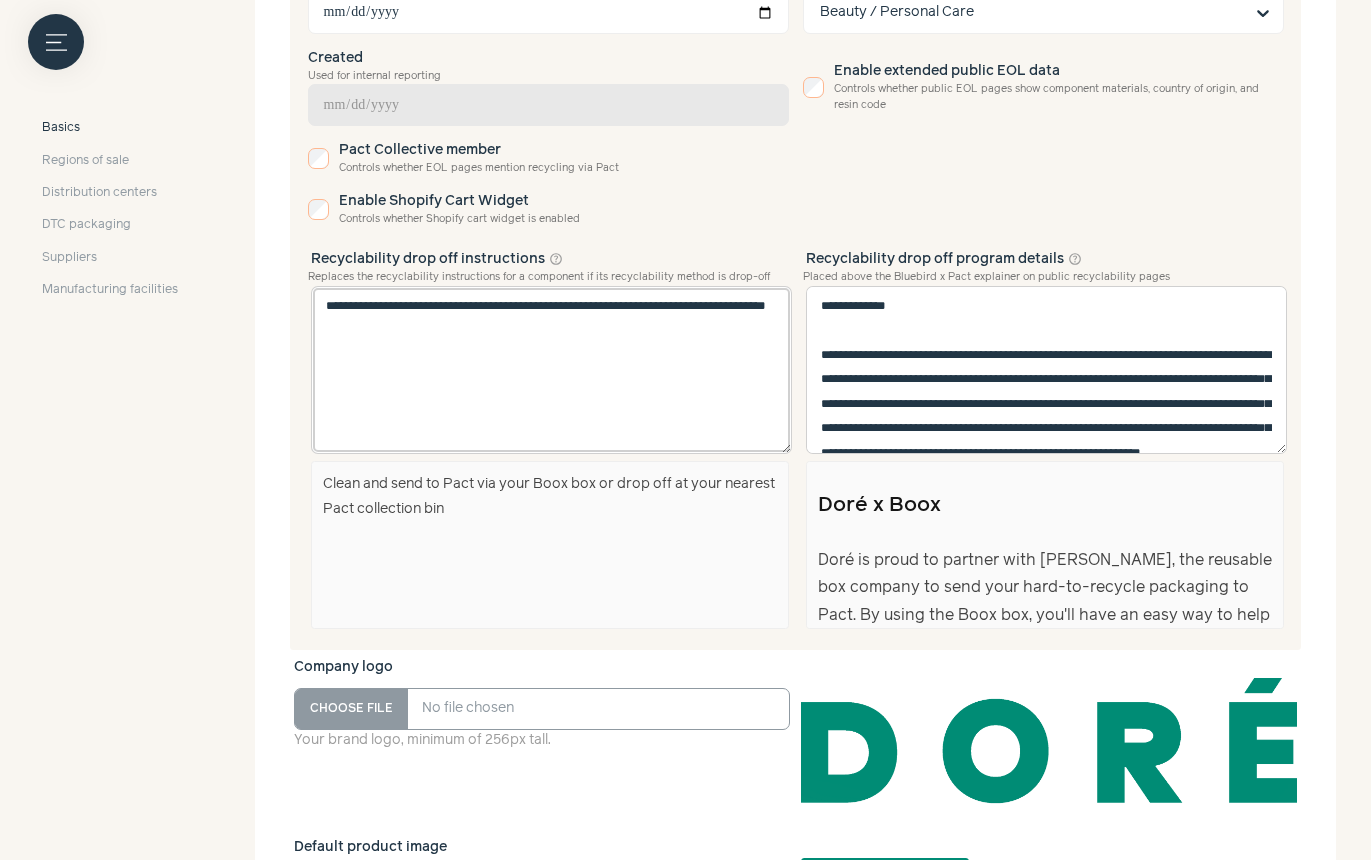 scroll, scrollTop: 1024, scrollLeft: 0, axis: vertical 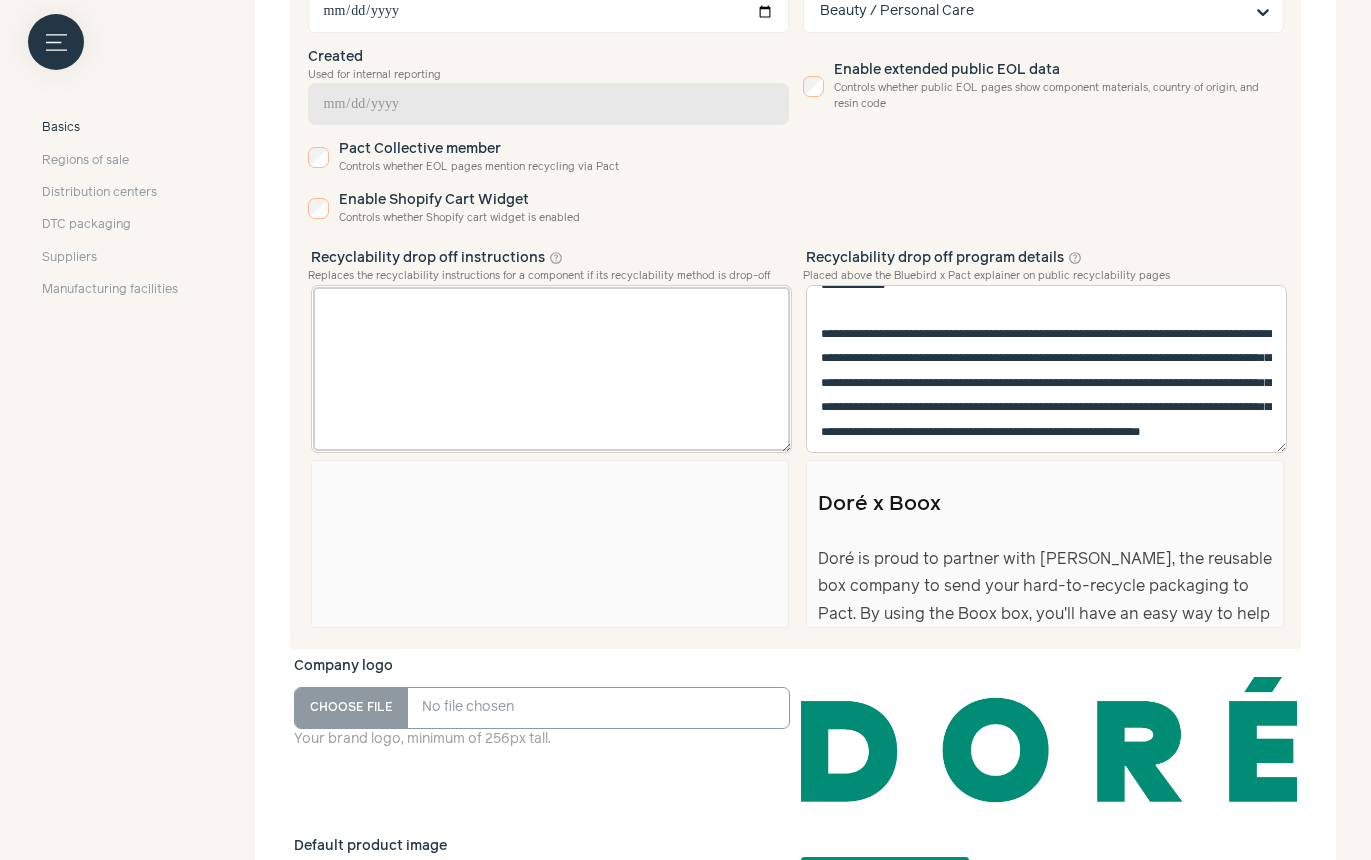 type 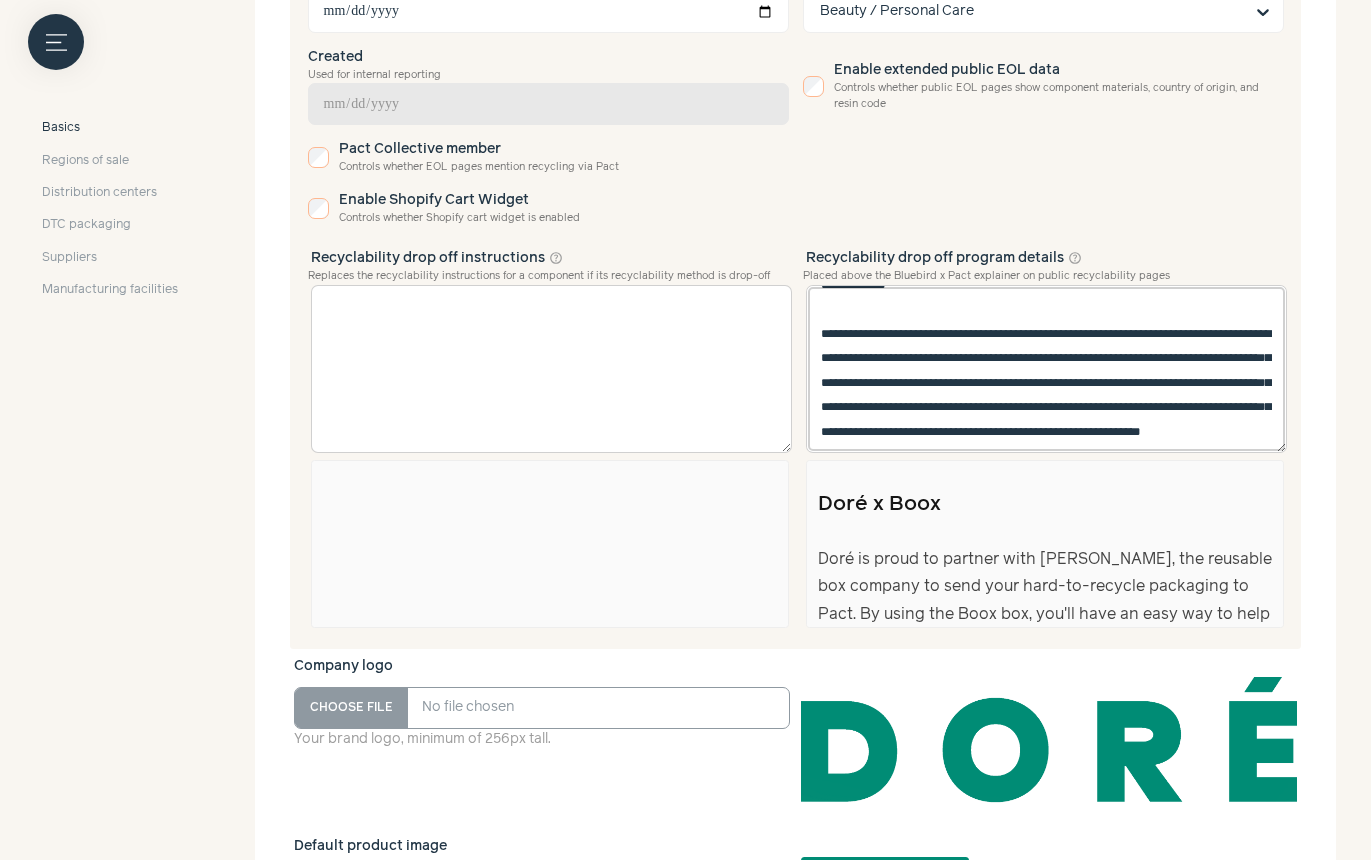 scroll, scrollTop: 0, scrollLeft: 0, axis: both 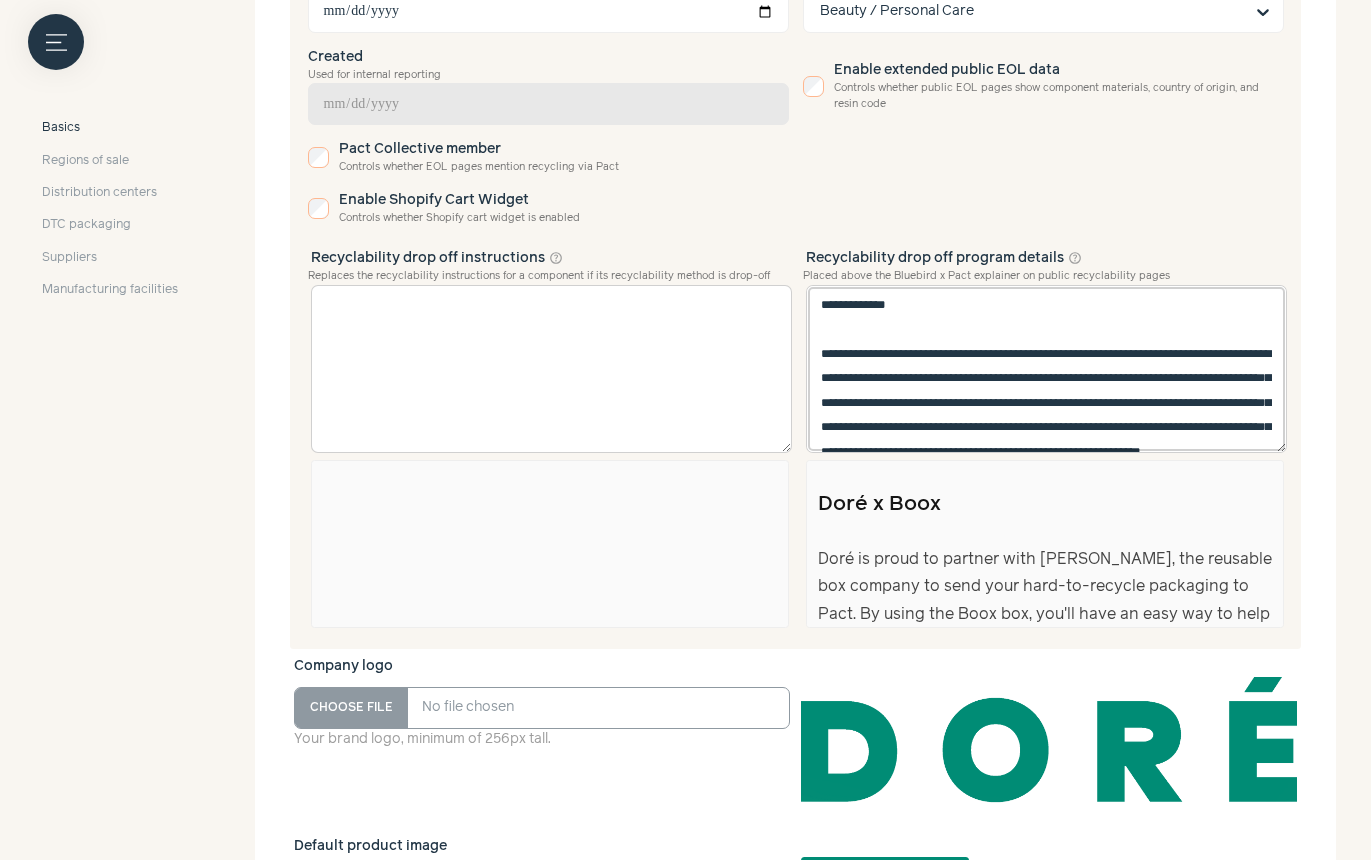 drag, startPoint x: 1221, startPoint y: 434, endPoint x: 750, endPoint y: 252, distance: 504.94058 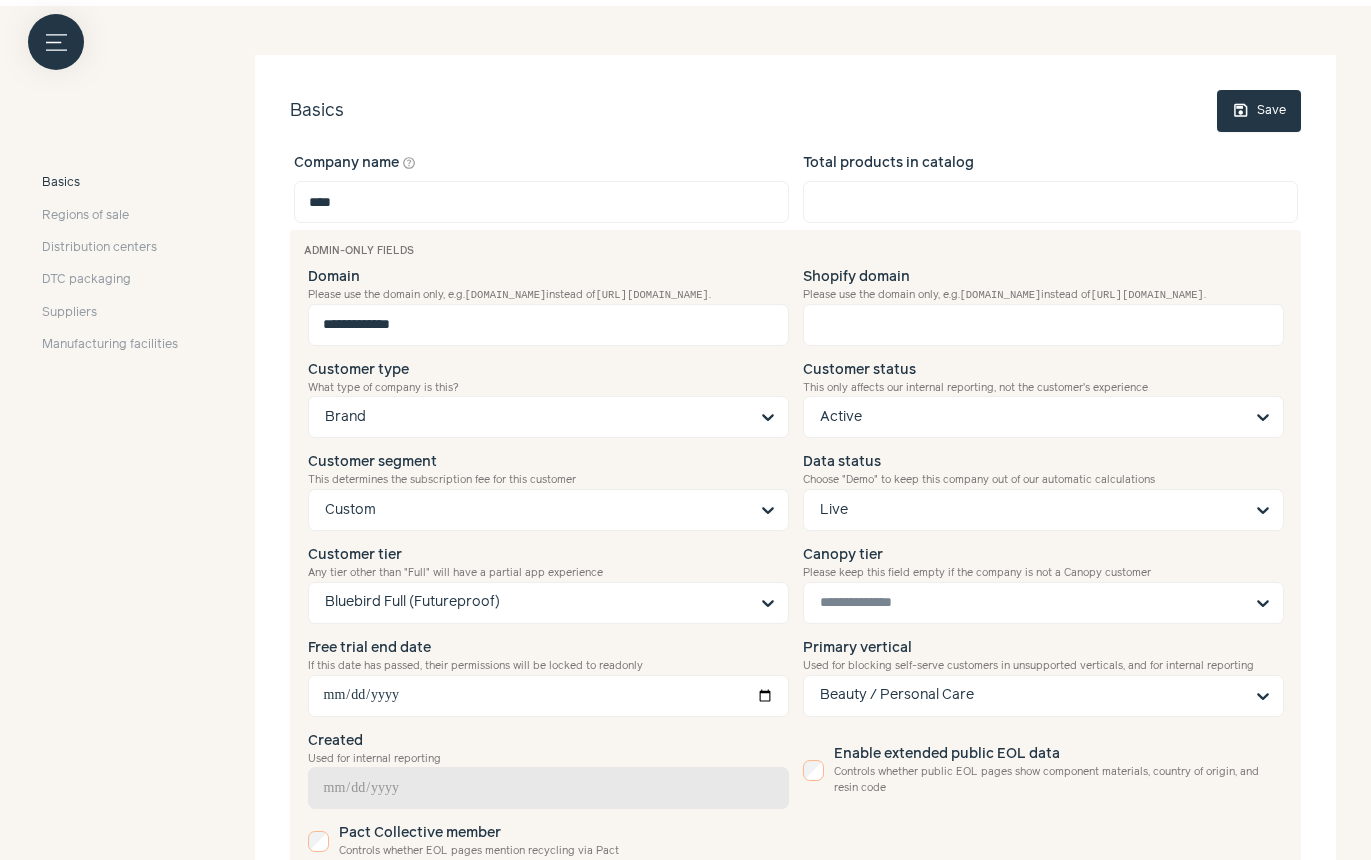 scroll, scrollTop: 0, scrollLeft: 0, axis: both 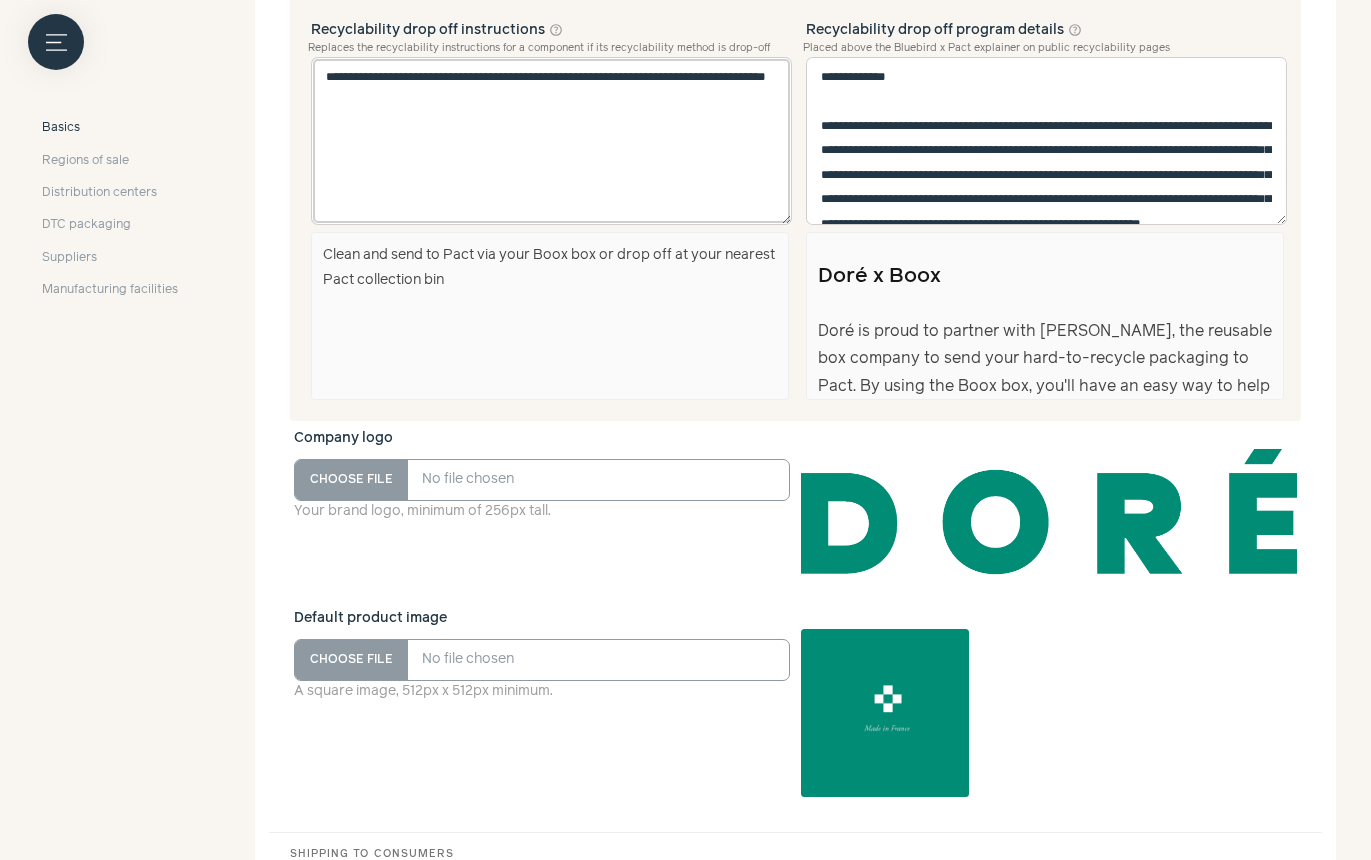 click on "**********" at bounding box center [551, 141] 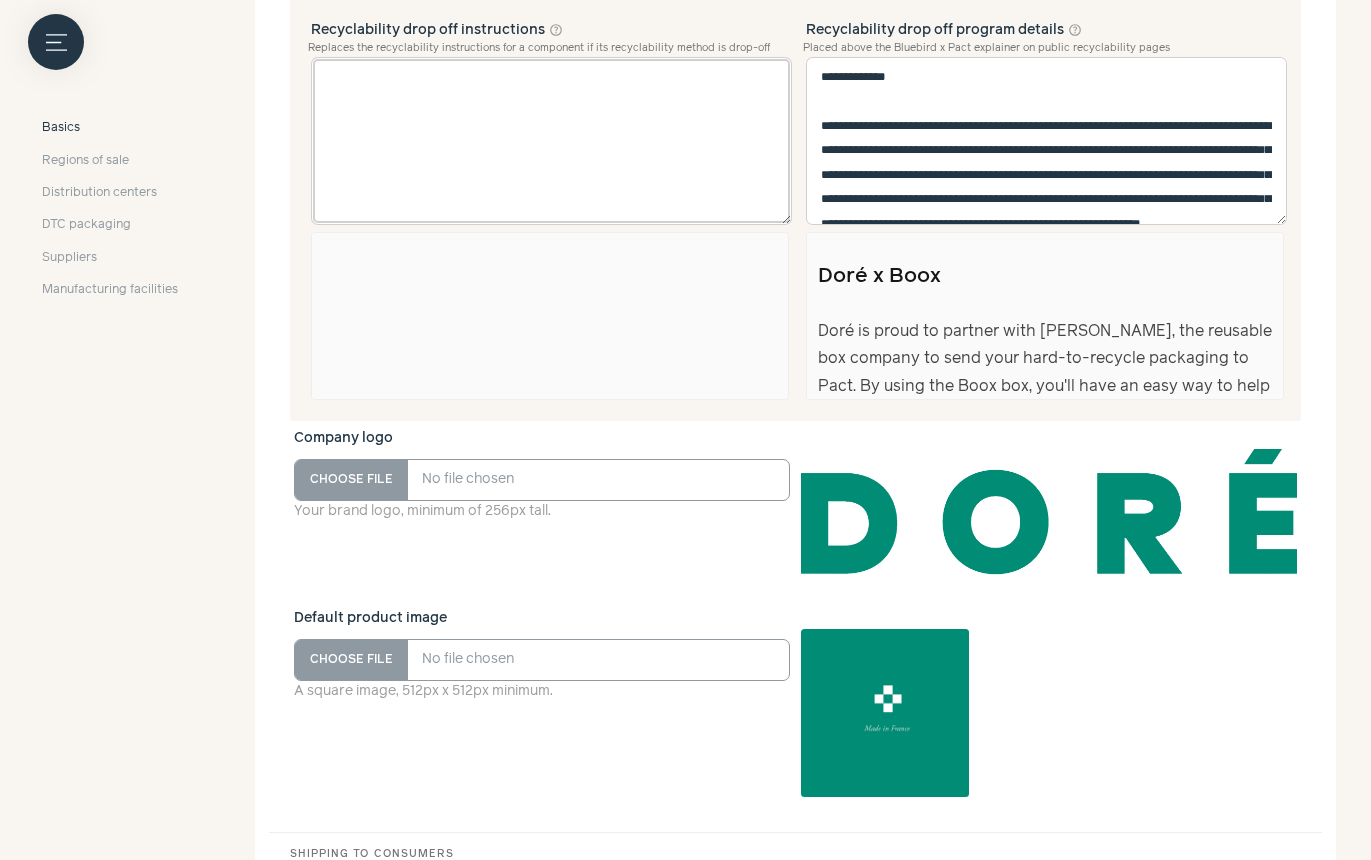 type 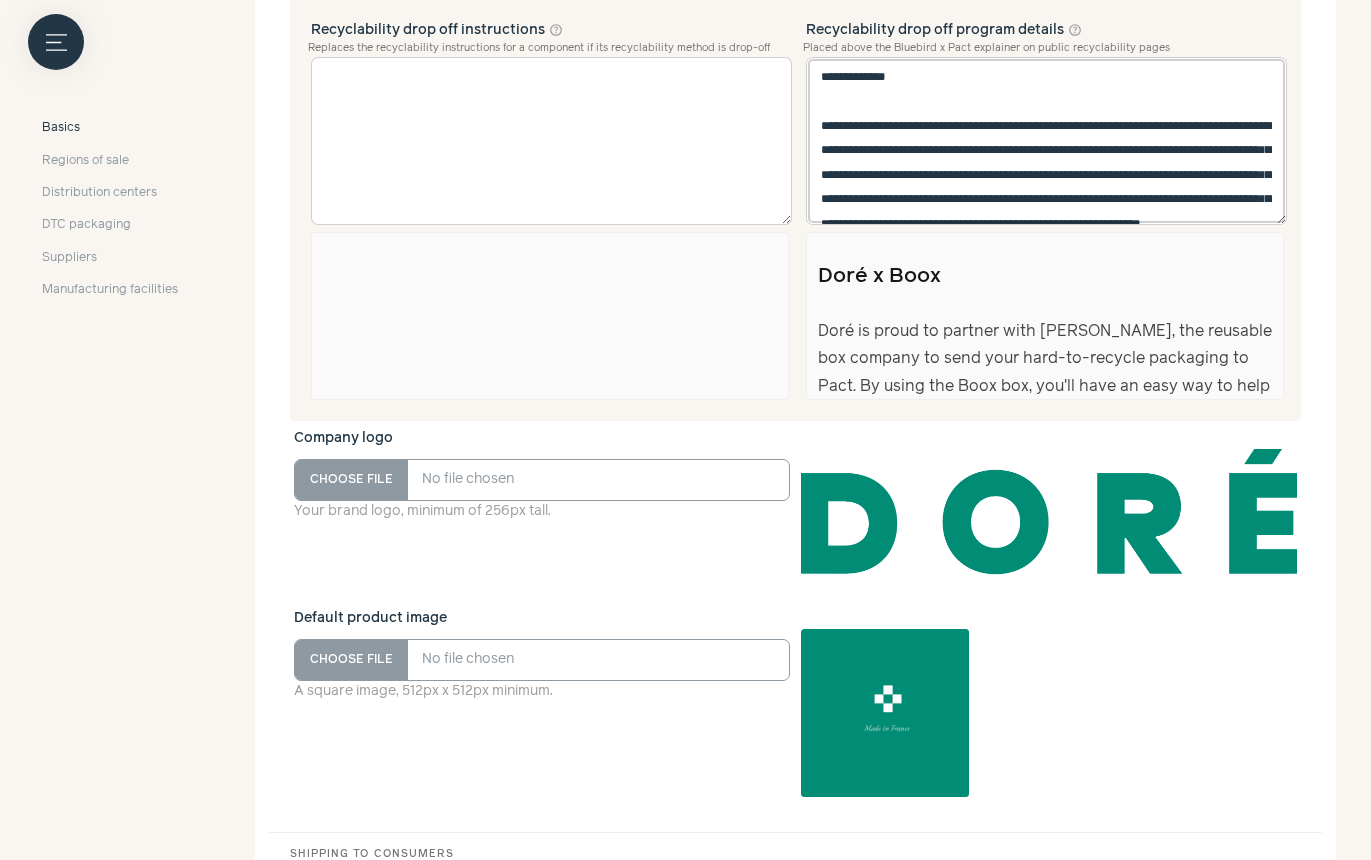 click on "**********" at bounding box center [1046, 141] 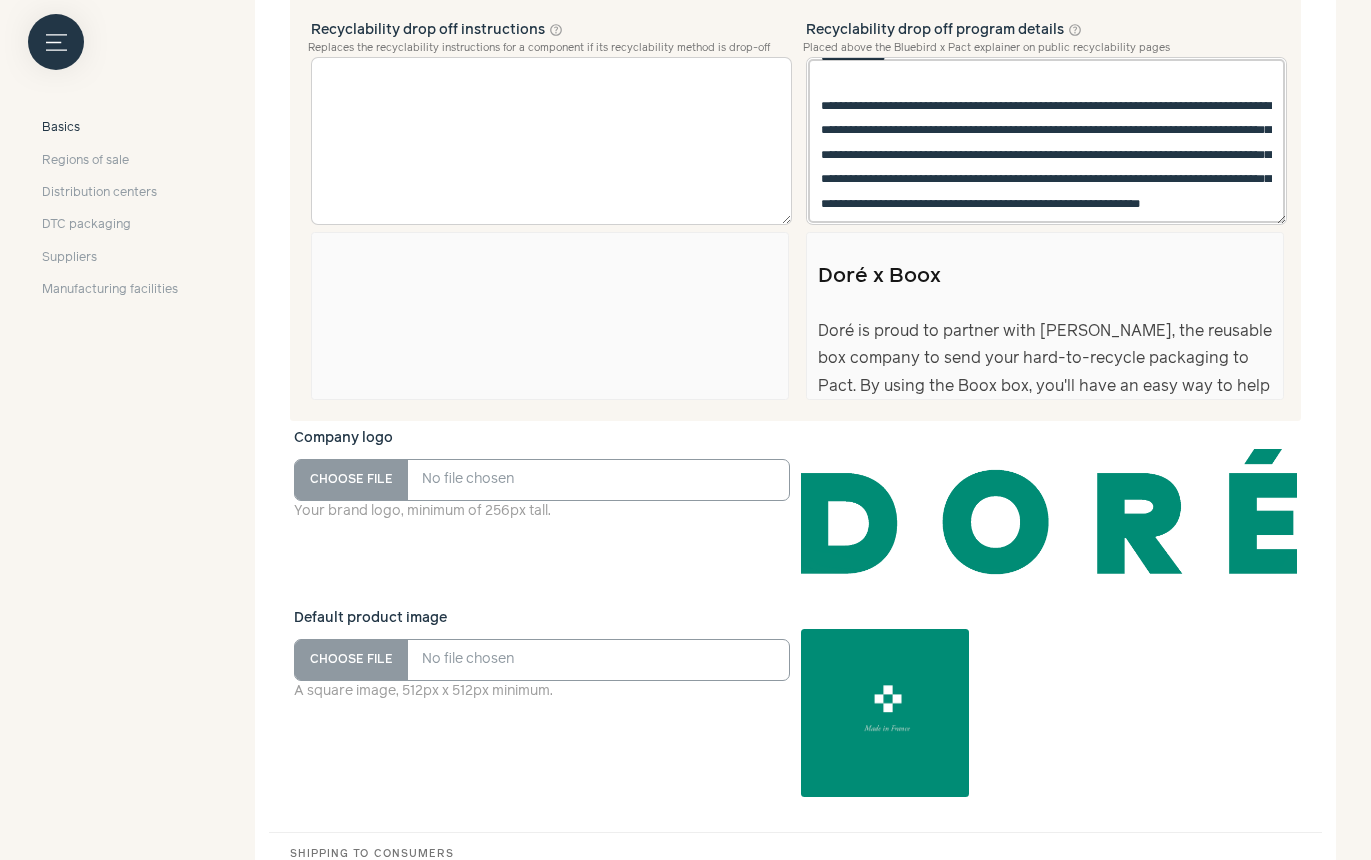 type on "**********" 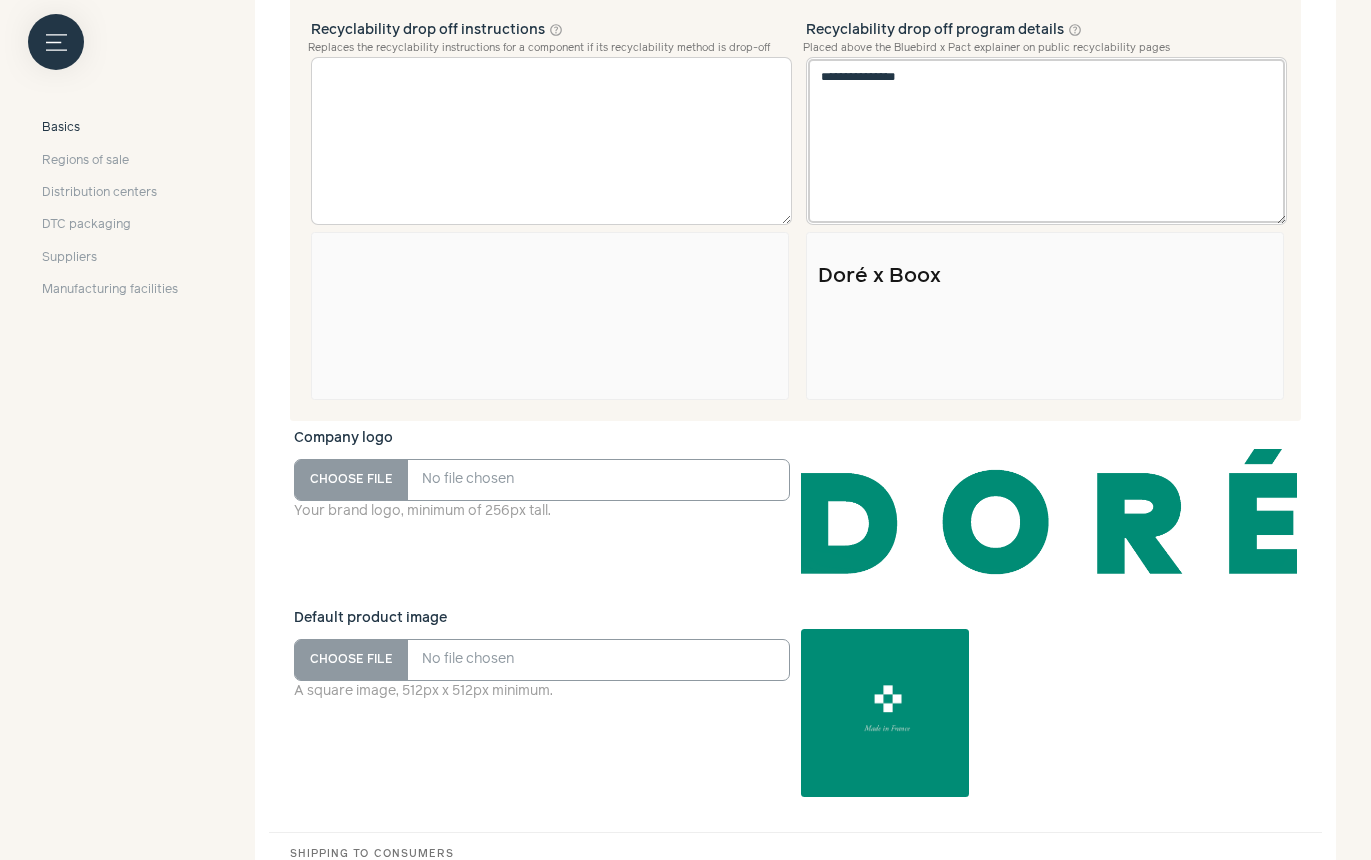 scroll, scrollTop: 0, scrollLeft: 0, axis: both 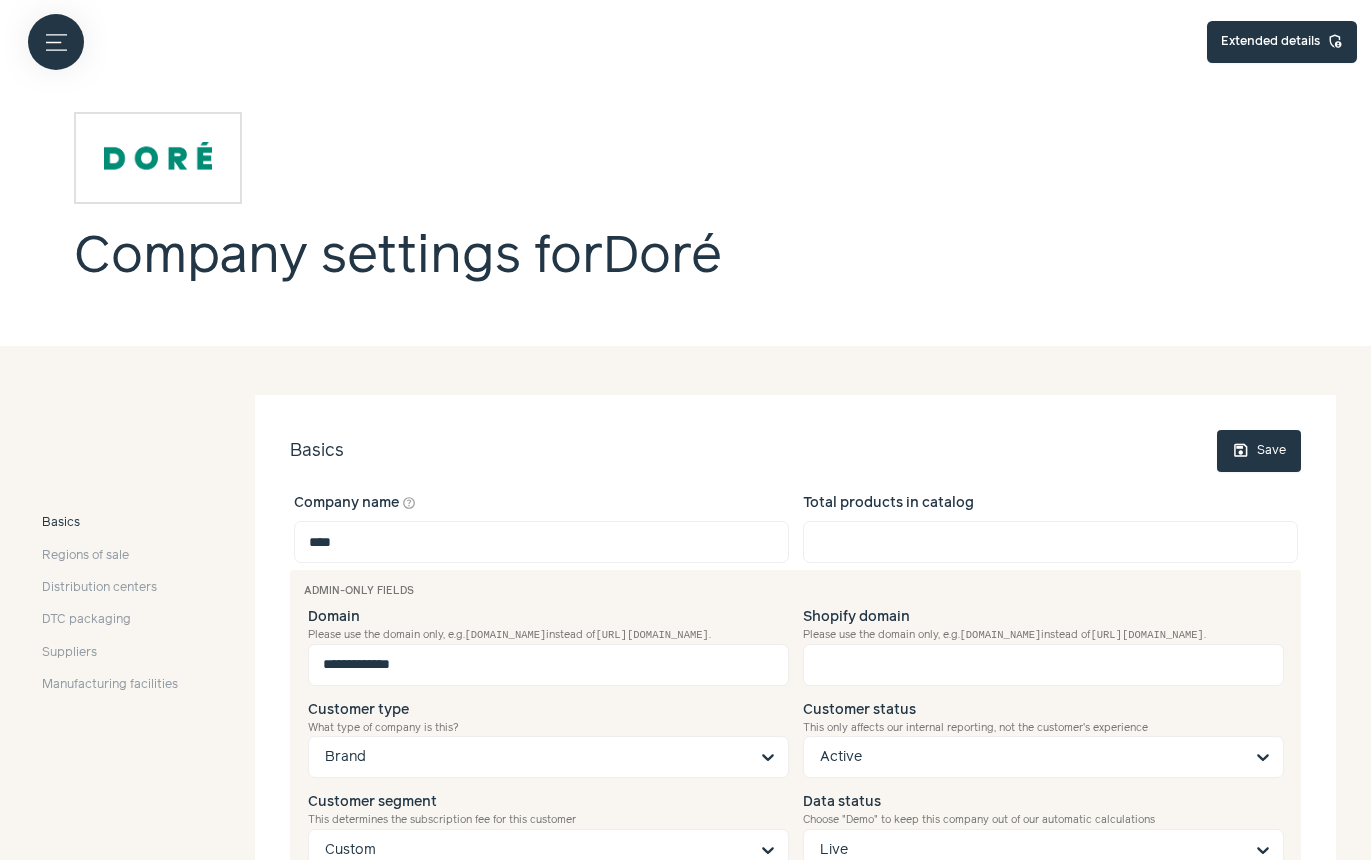 type 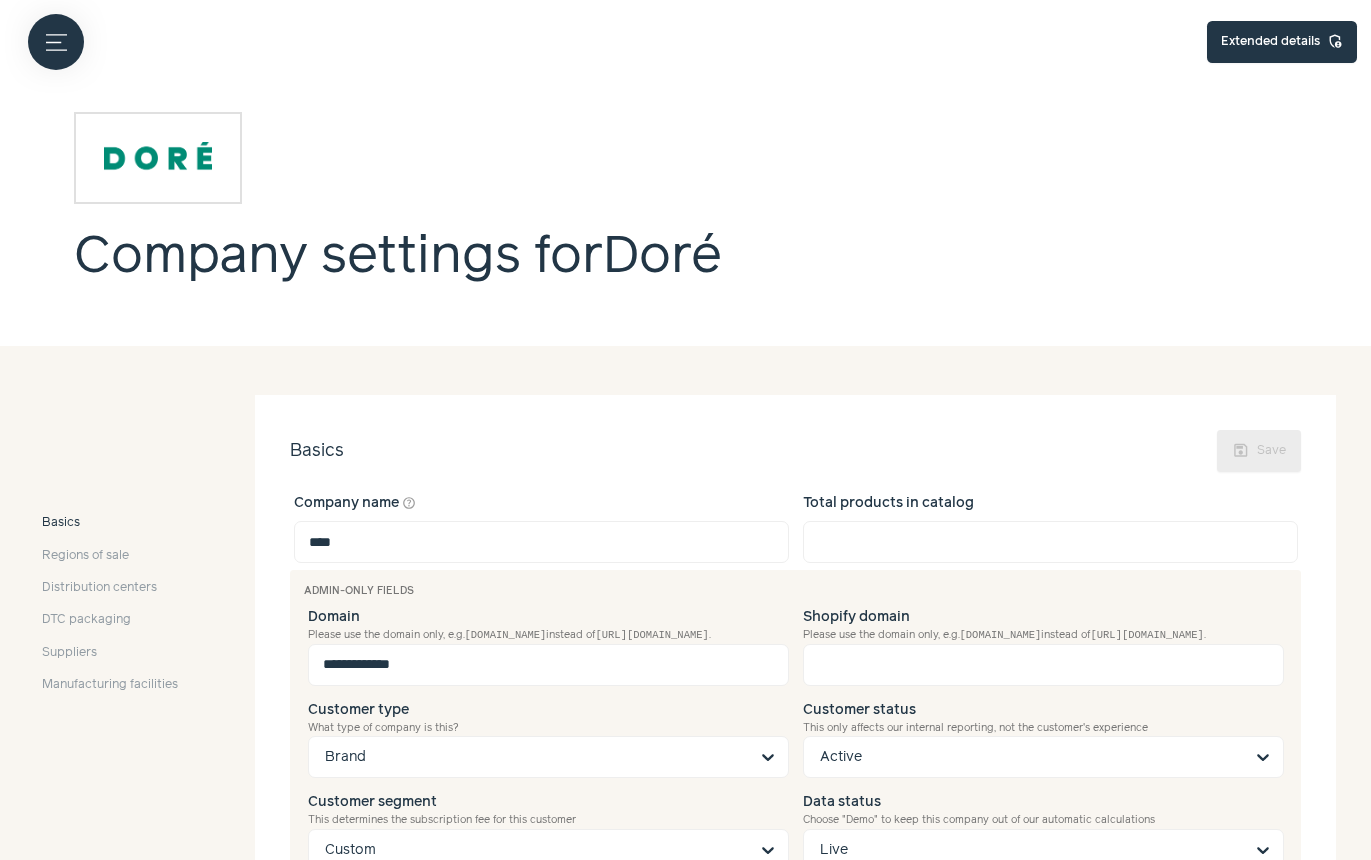 scroll, scrollTop: 0, scrollLeft: 0, axis: both 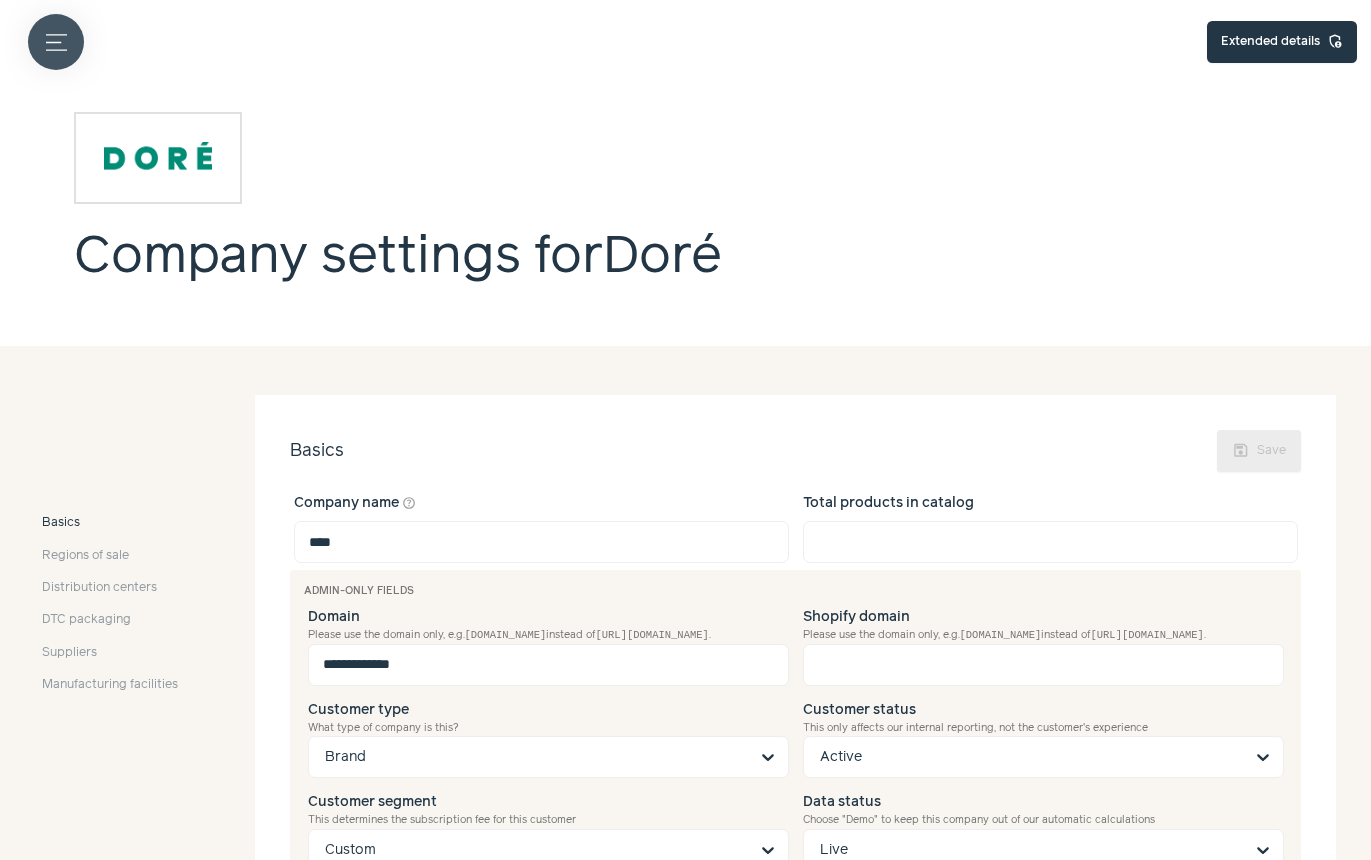 click on "Menu button" at bounding box center [56, 42] 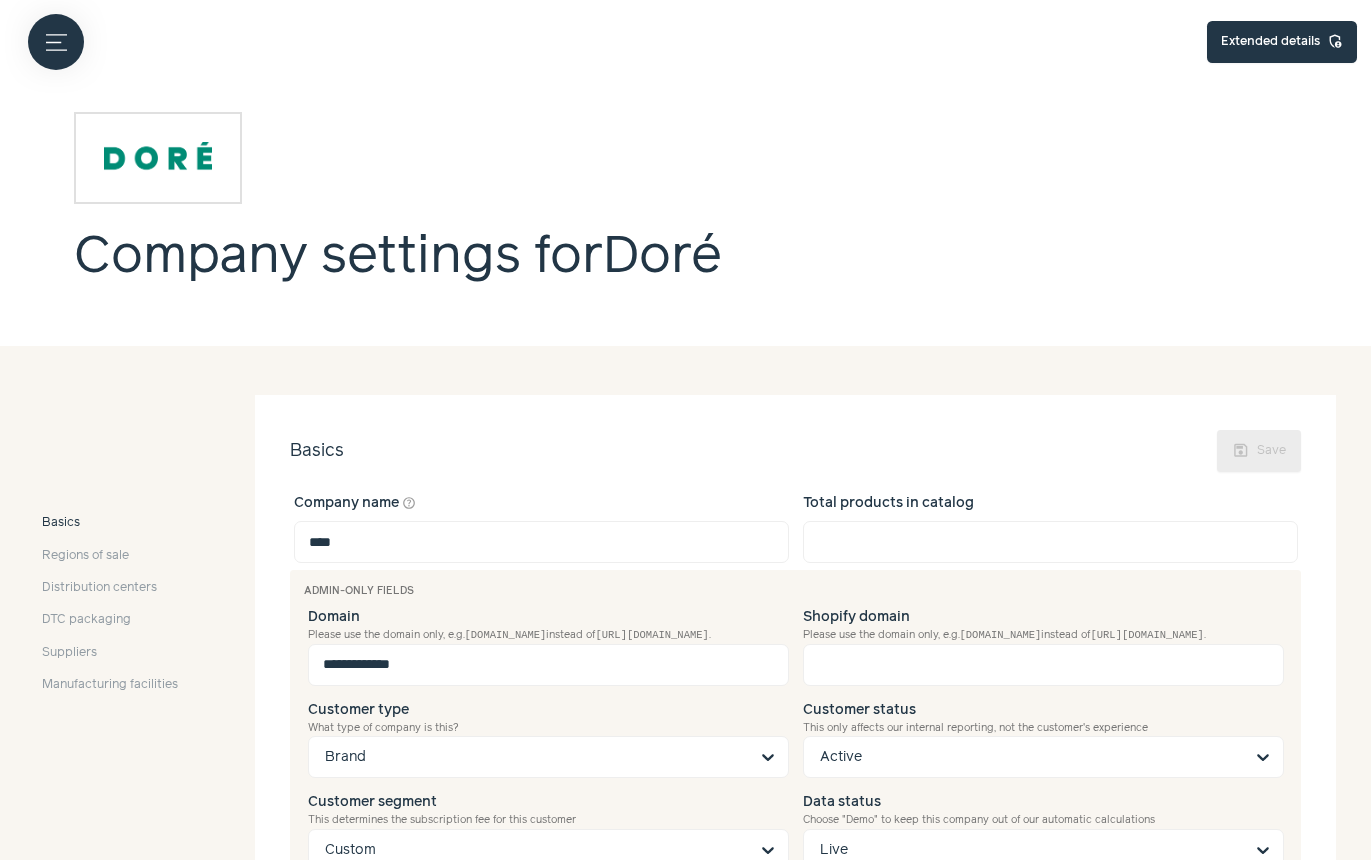 click on "speed   Dashboard" at bounding box center [-173, 230] 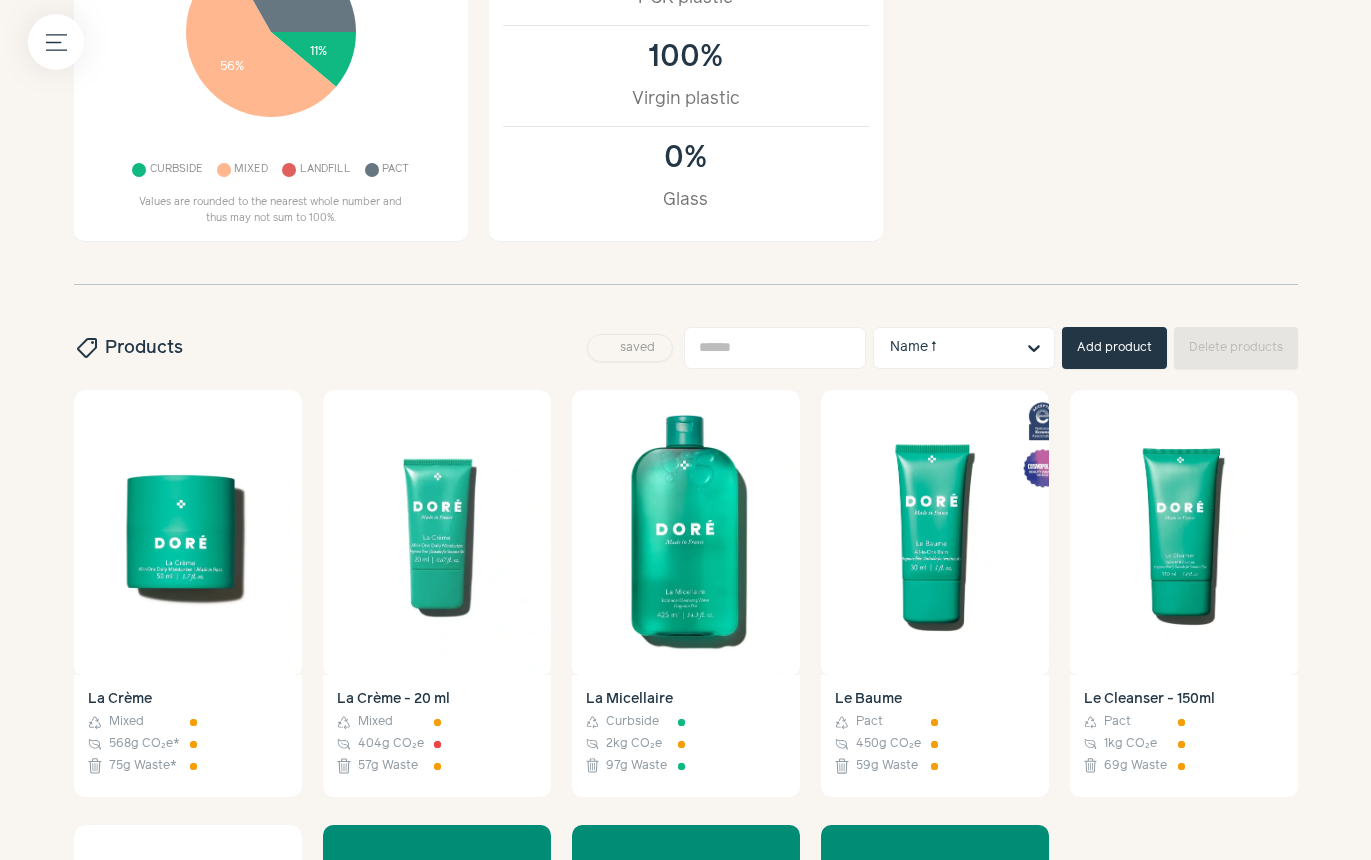 scroll, scrollTop: 378, scrollLeft: 0, axis: vertical 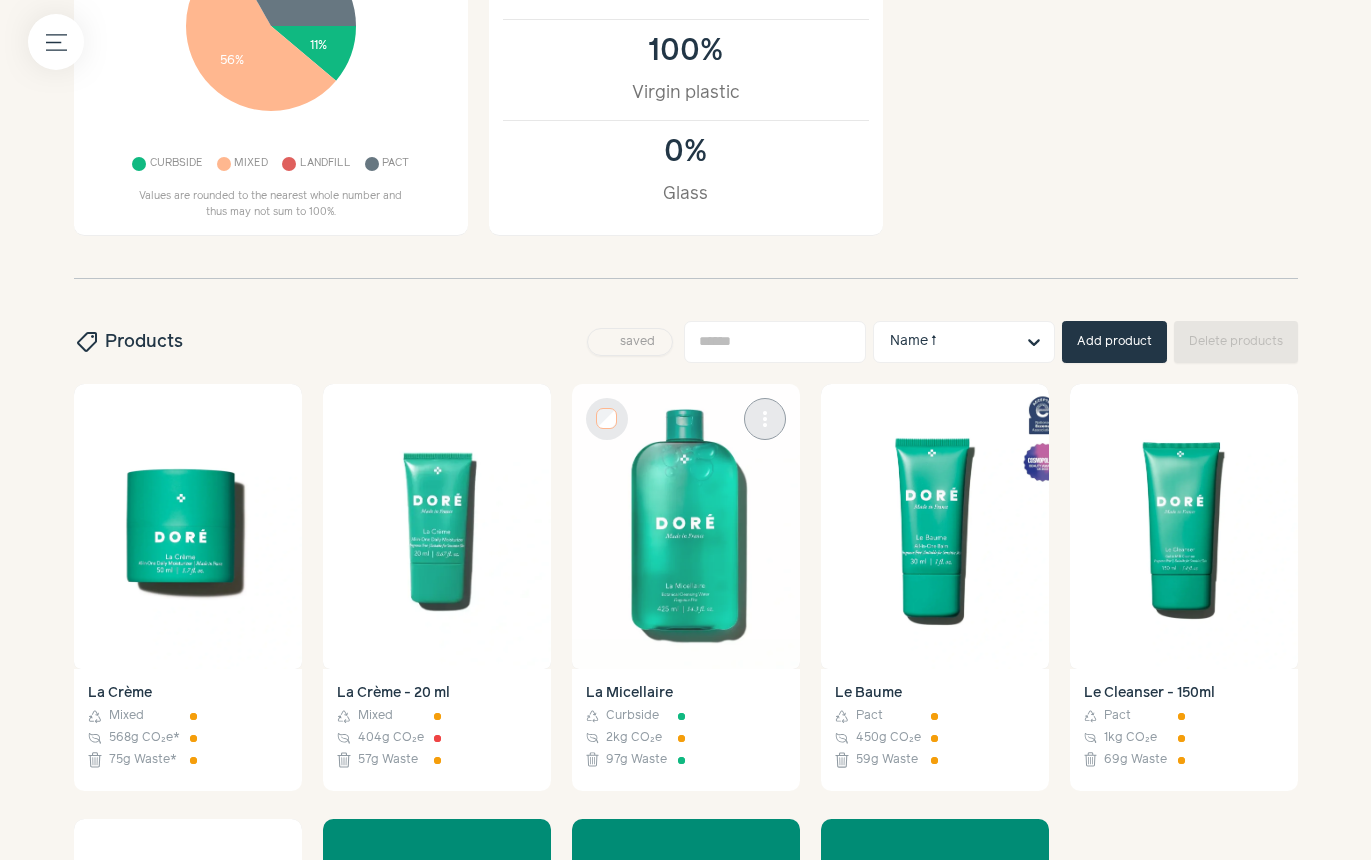 click at bounding box center [686, 526] 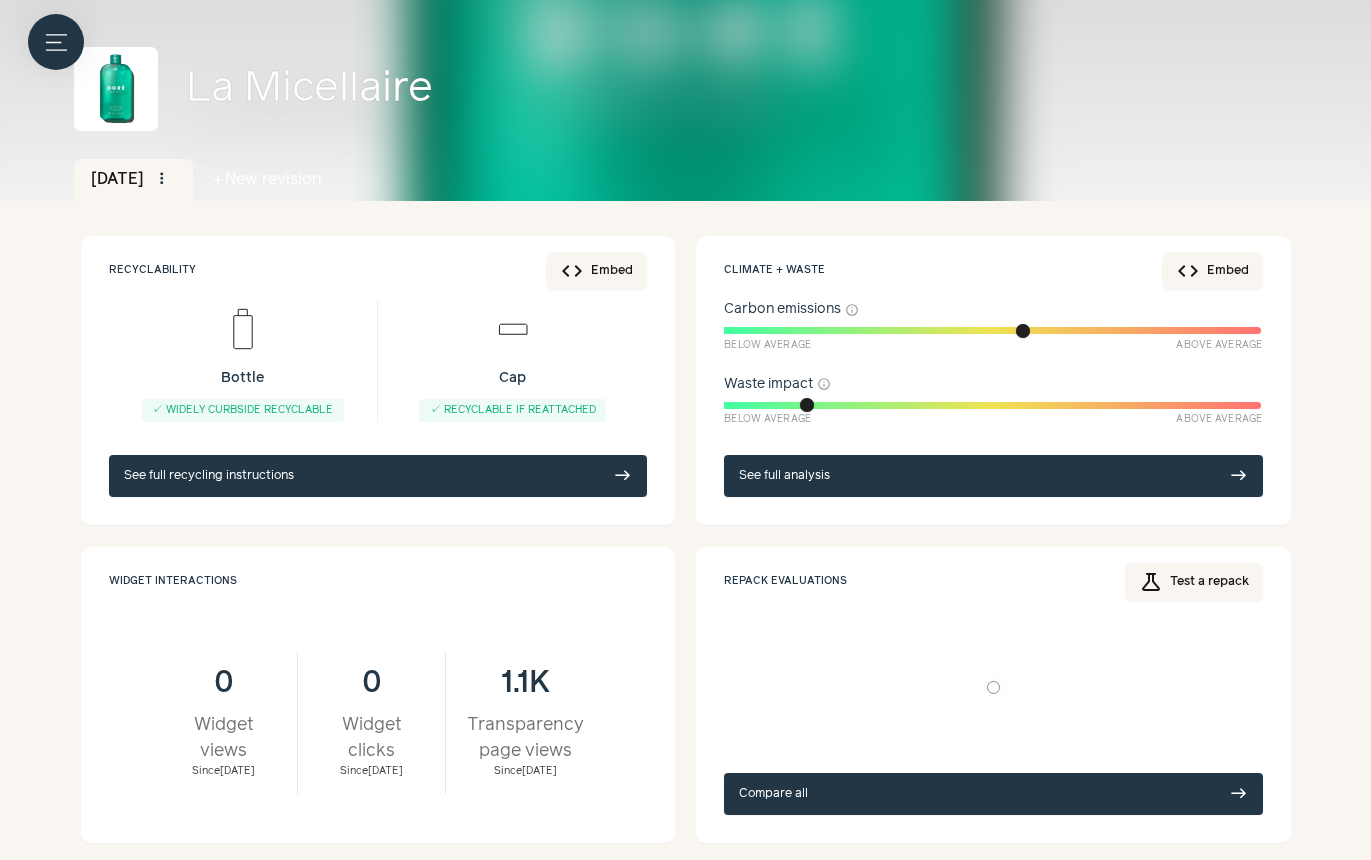 scroll, scrollTop: 113, scrollLeft: 0, axis: vertical 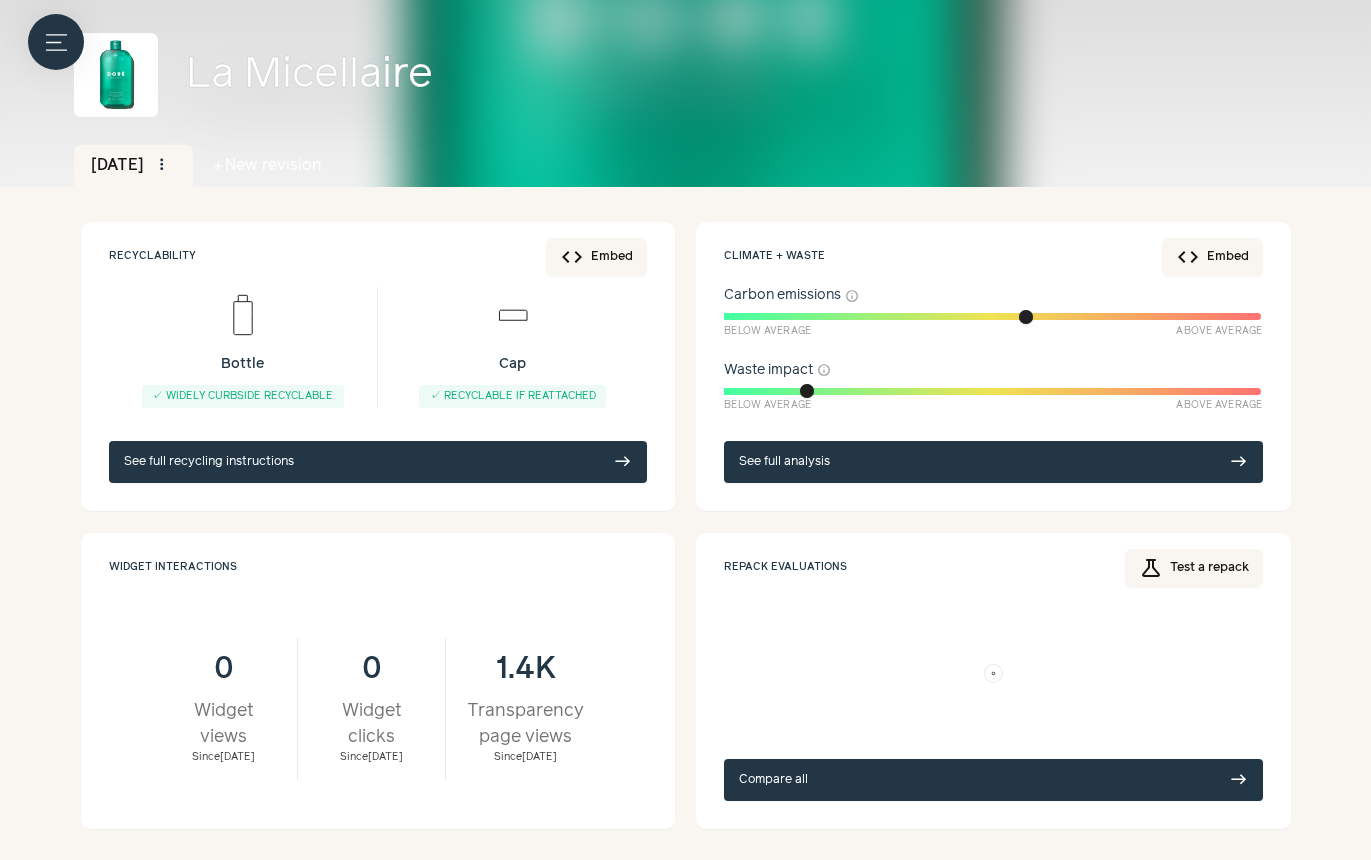 click on "See full recycling instructions   east" at bounding box center [378, 462] 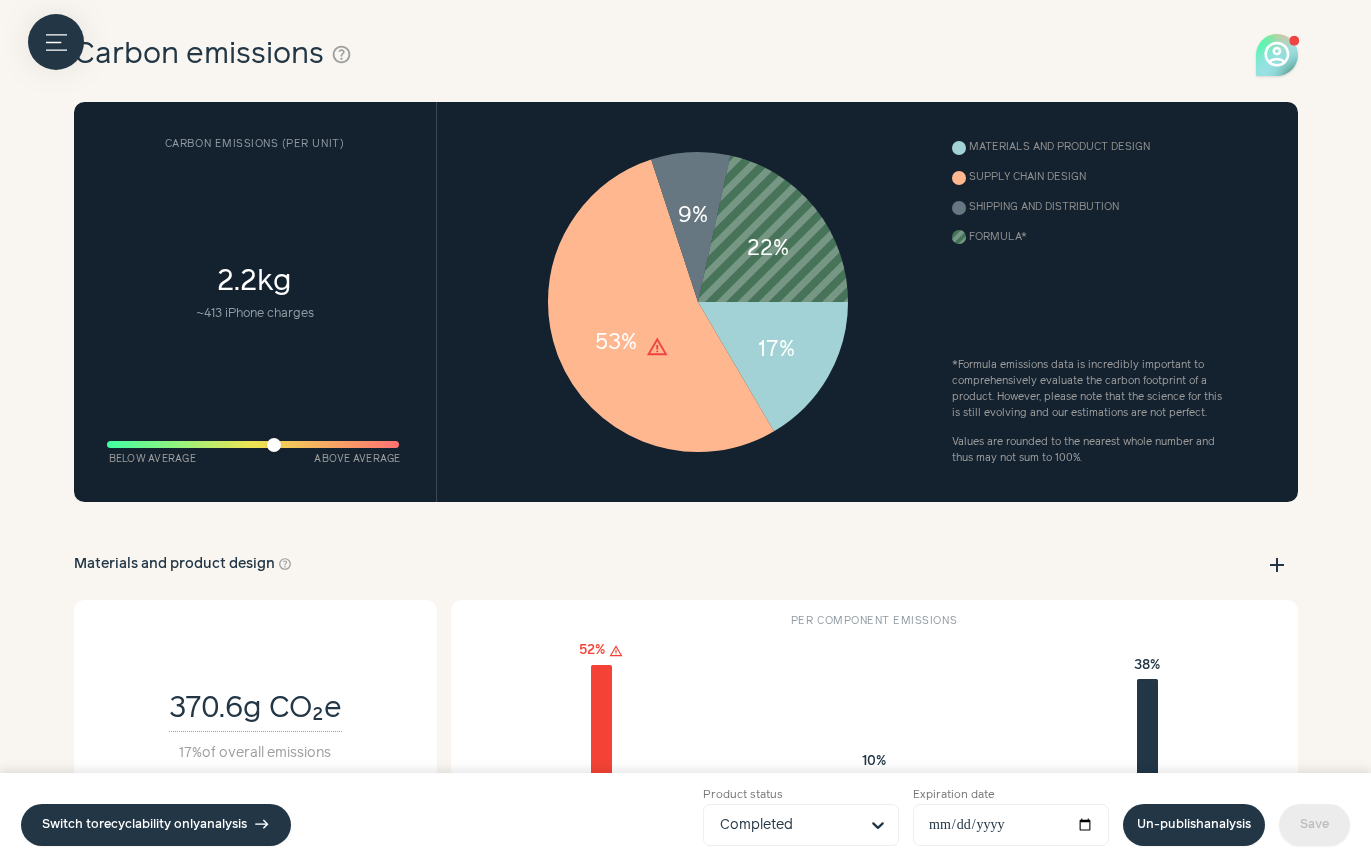 scroll, scrollTop: 0, scrollLeft: 0, axis: both 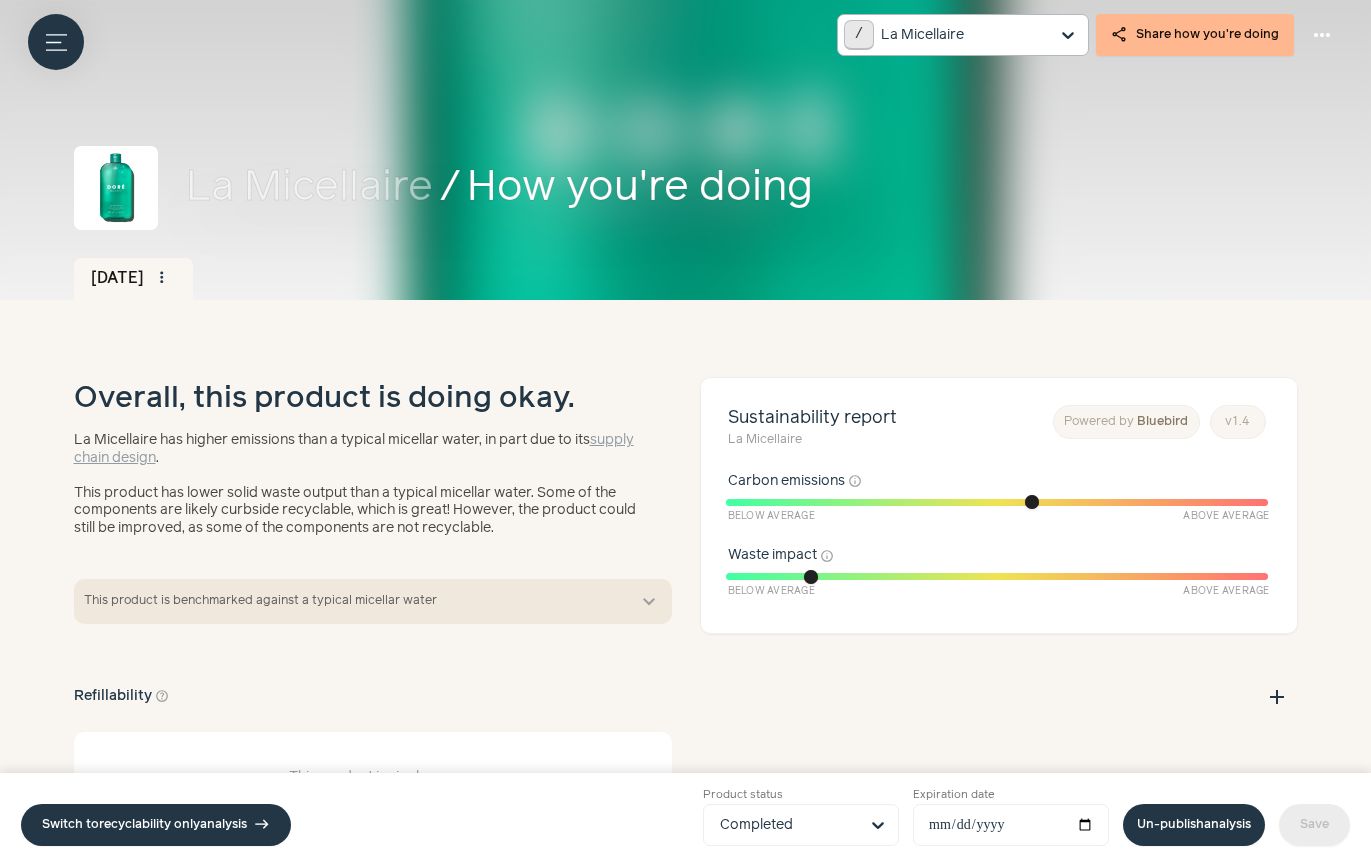 click 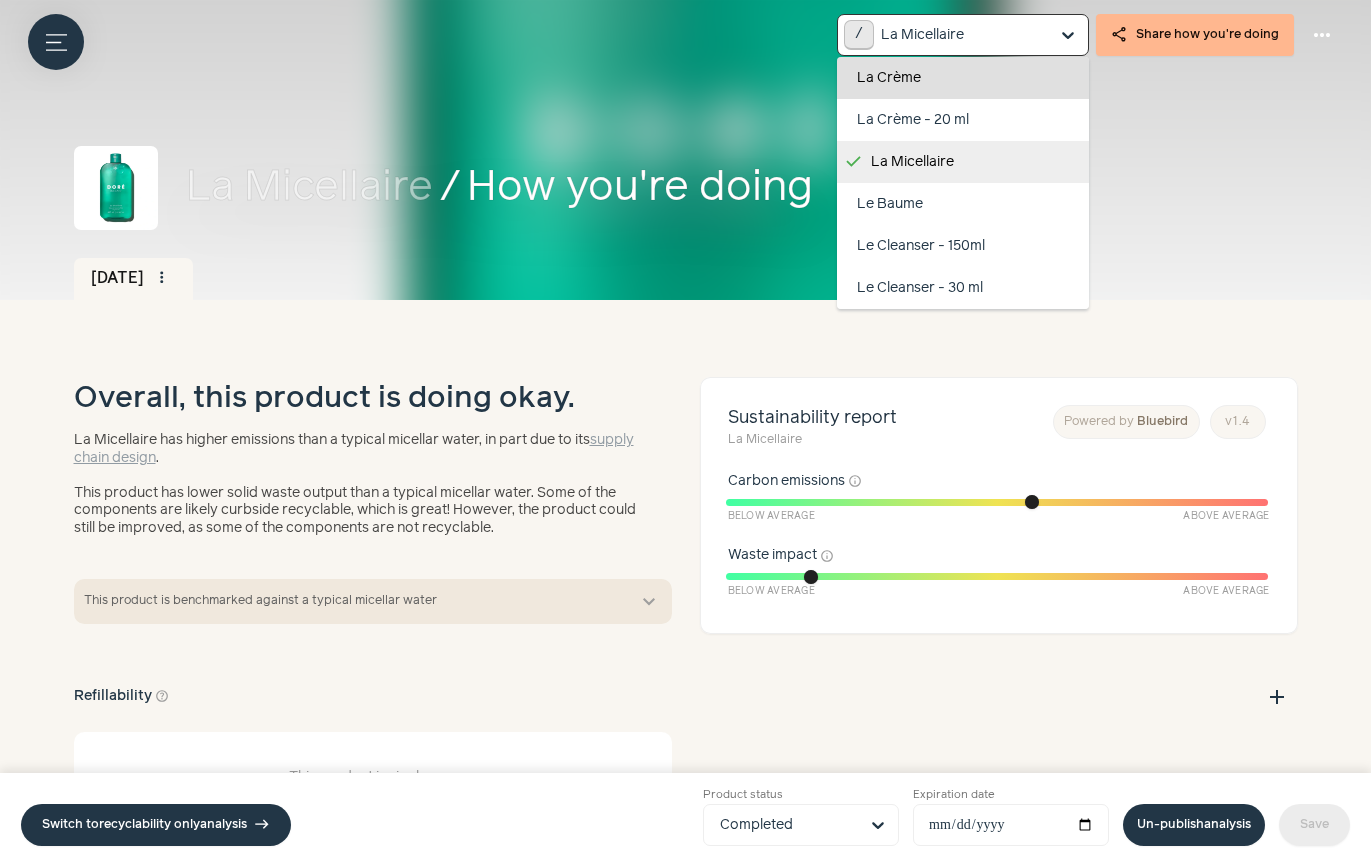 click on "La Crème" at bounding box center (963, 78) 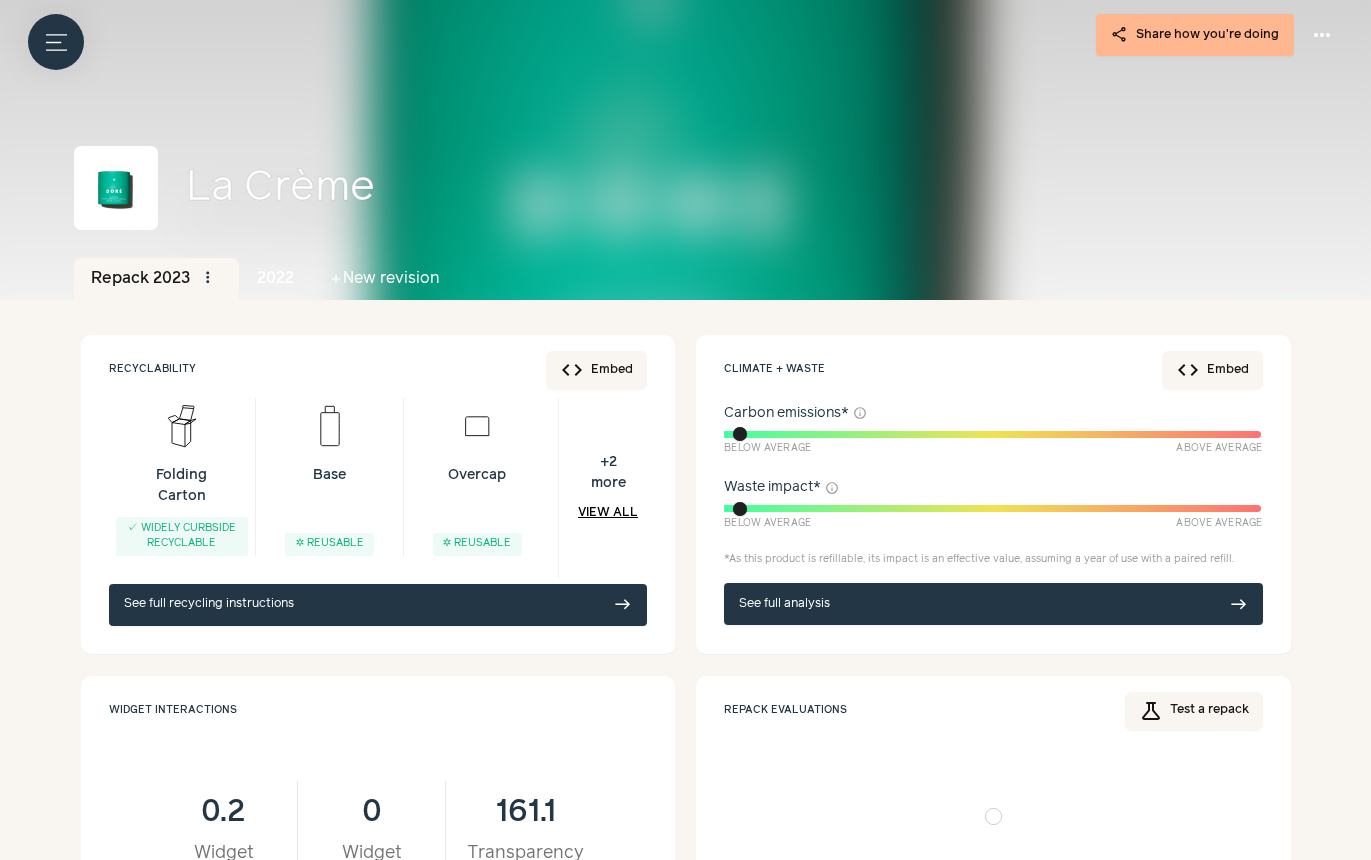 scroll, scrollTop: 0, scrollLeft: 0, axis: both 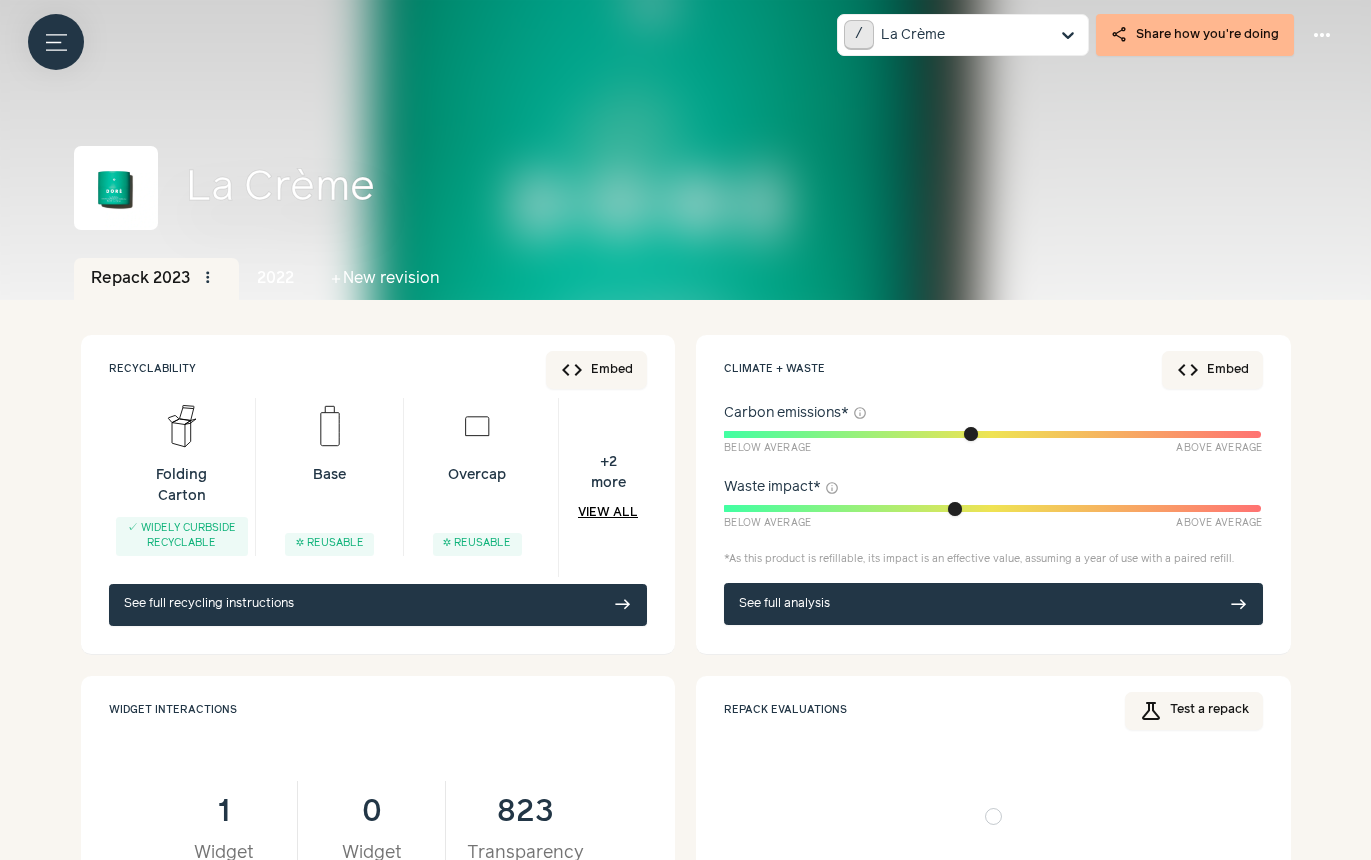 click on "See full recycling instructions   east" at bounding box center (378, 605) 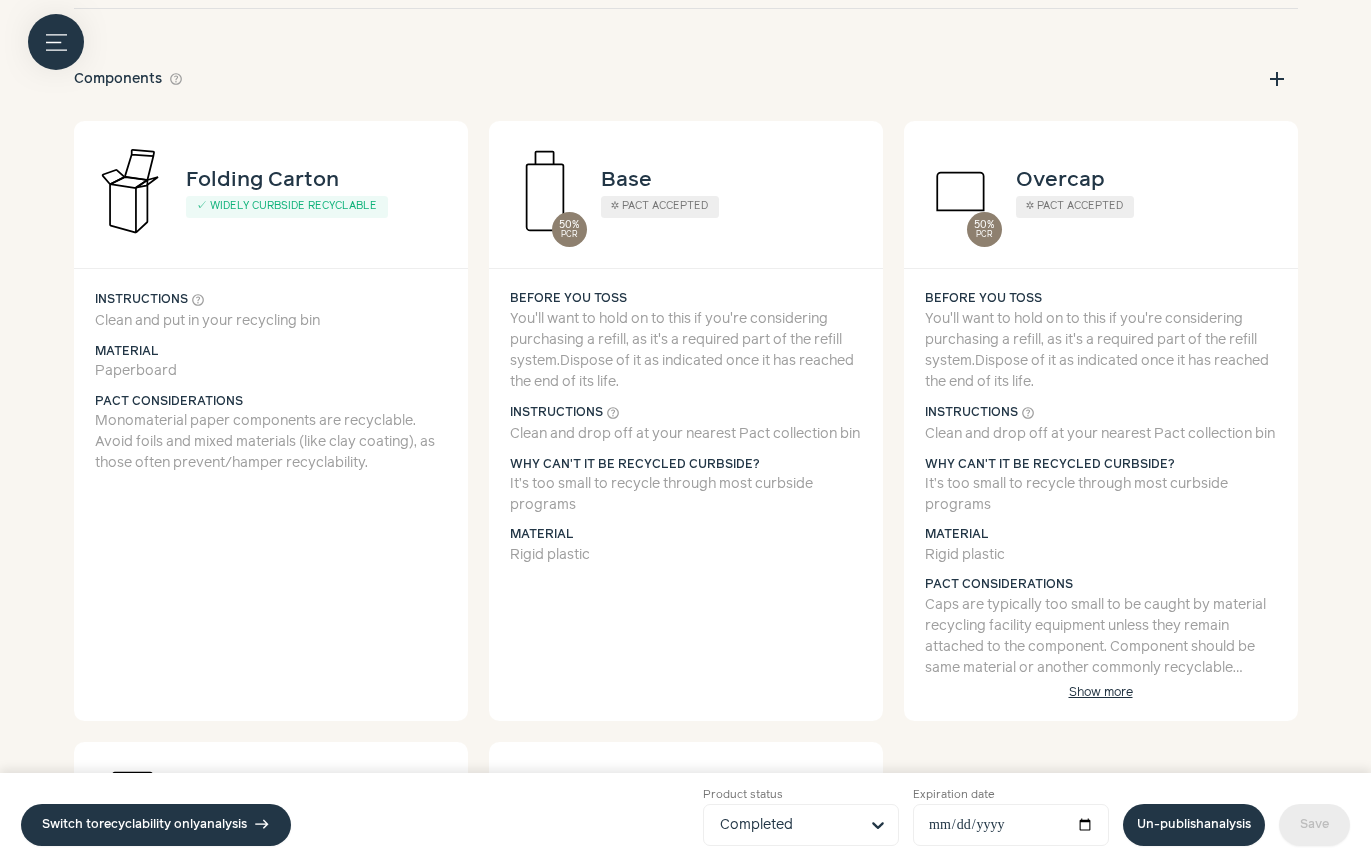 scroll, scrollTop: 3685, scrollLeft: 0, axis: vertical 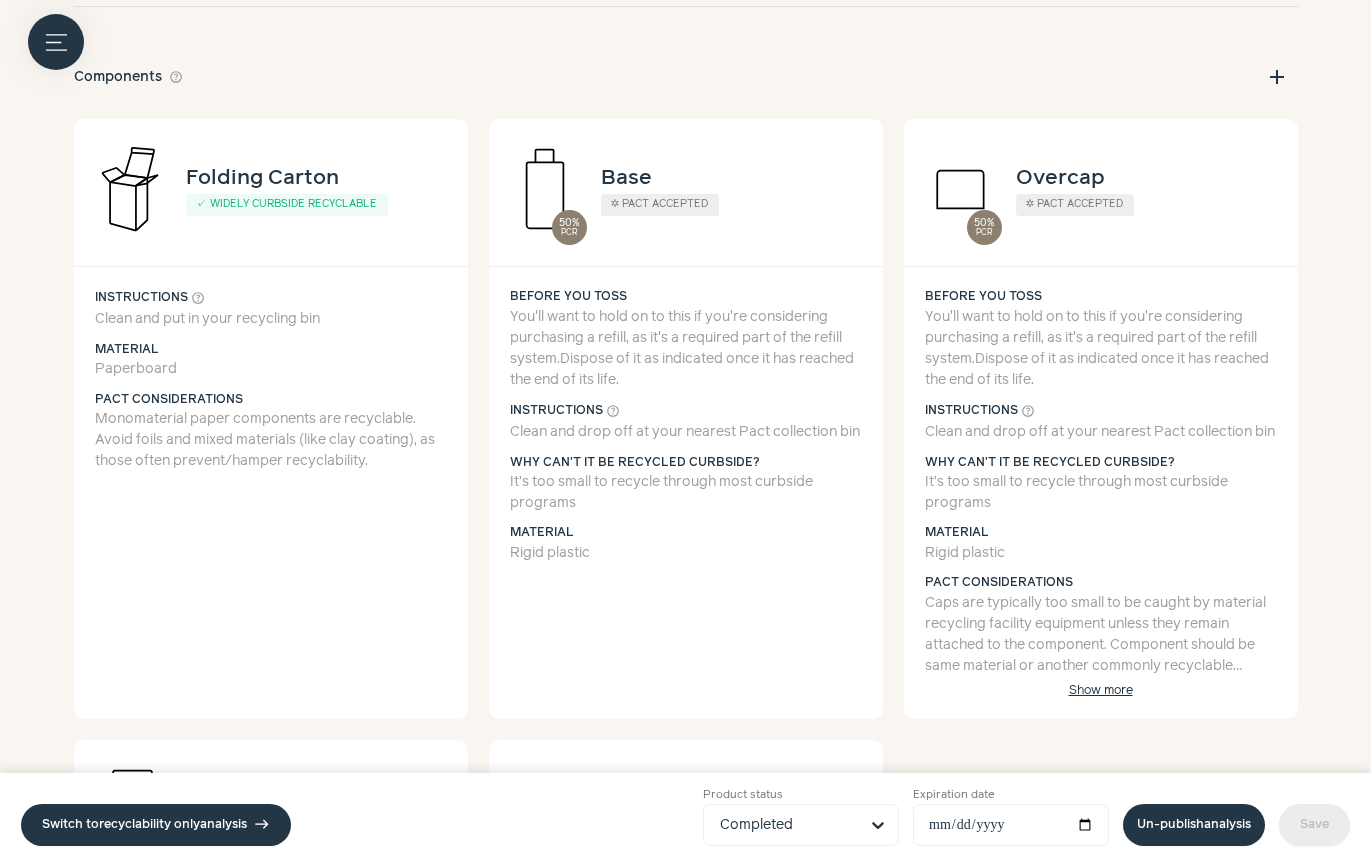 click on "You'll want to hold on to this if you're considering purchasing a refill, as it's a
required part of the refill system.
Dispose of it as indicated once it has reached the end of its life." at bounding box center [686, 349] 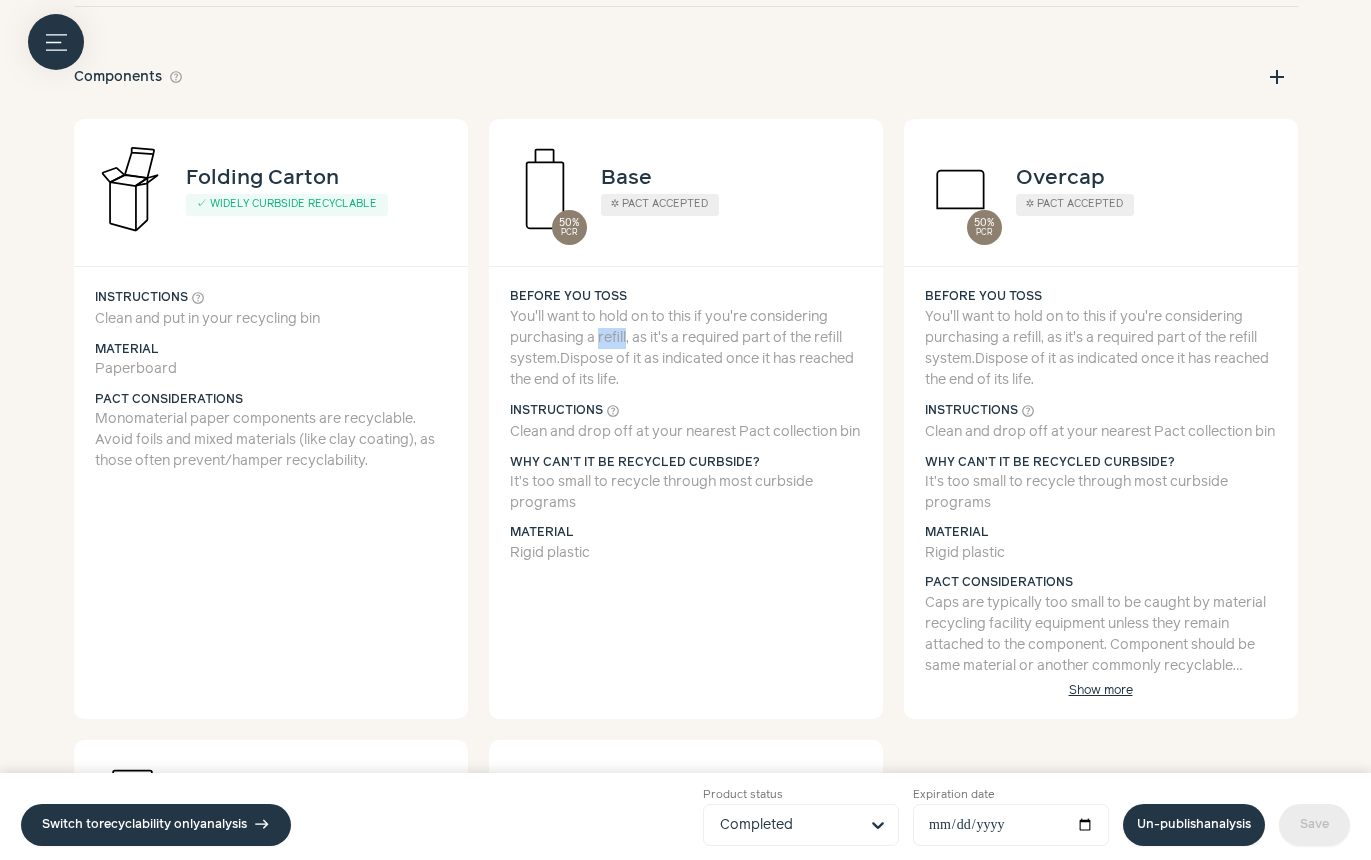 click on "You'll want to hold on to this if you're considering purchasing a refill, as it's a
required part of the refill system.
Dispose of it as indicated once it has reached the end of its life." at bounding box center [686, 349] 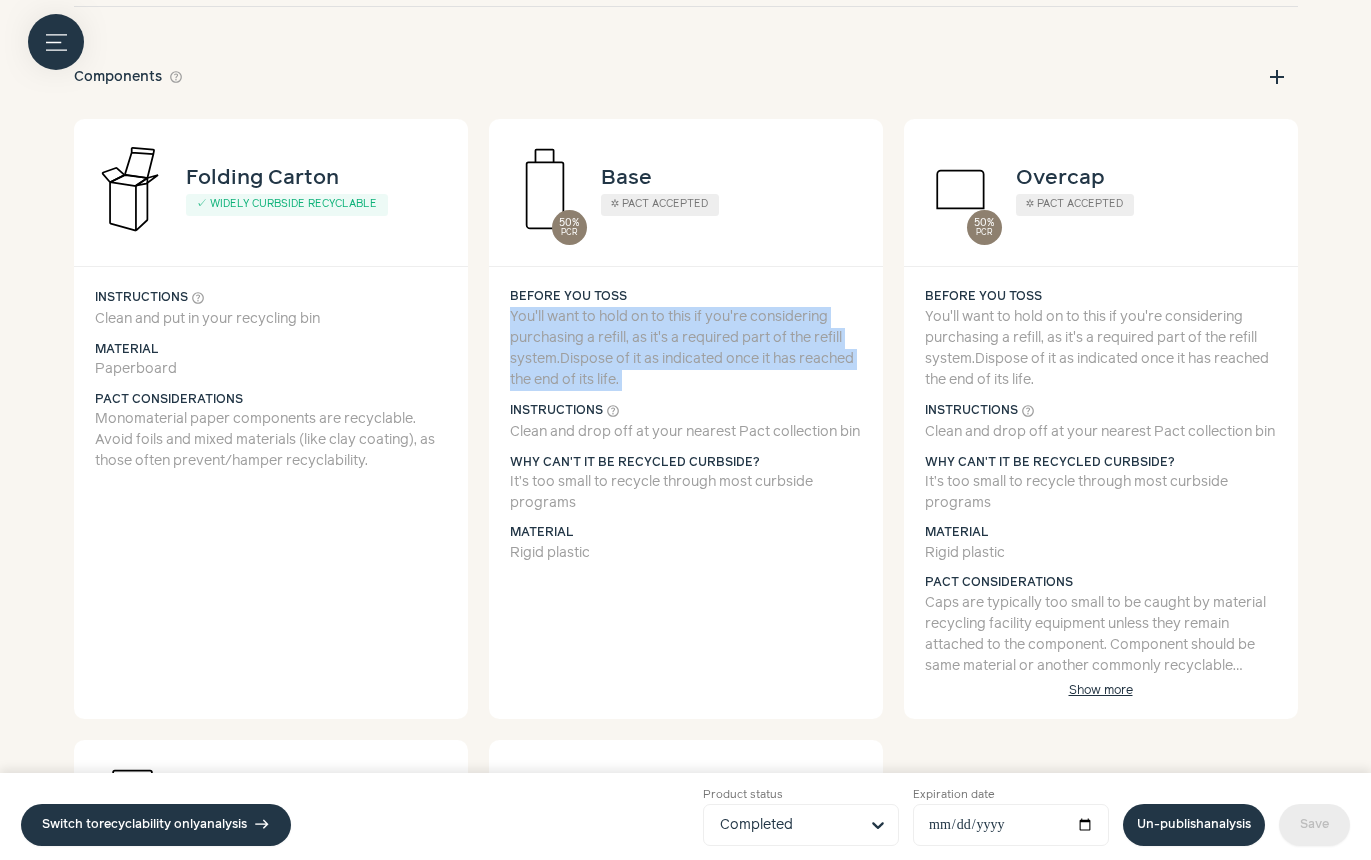 click on "You'll want to hold on to this if you're considering purchasing a refill, as it's a
required part of the refill system.
Dispose of it as indicated once it has reached the end of its life." at bounding box center (686, 349) 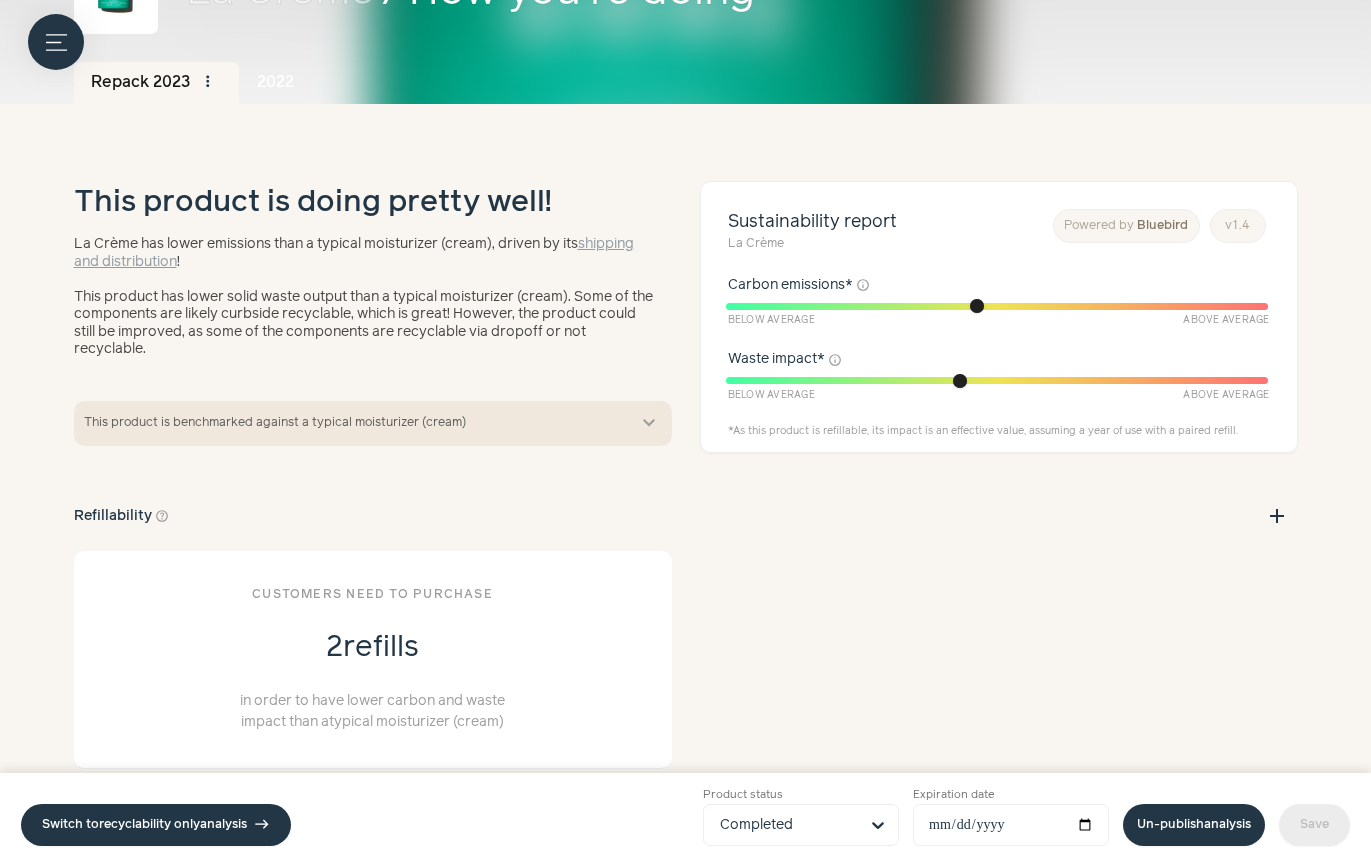 scroll, scrollTop: 0, scrollLeft: 0, axis: both 